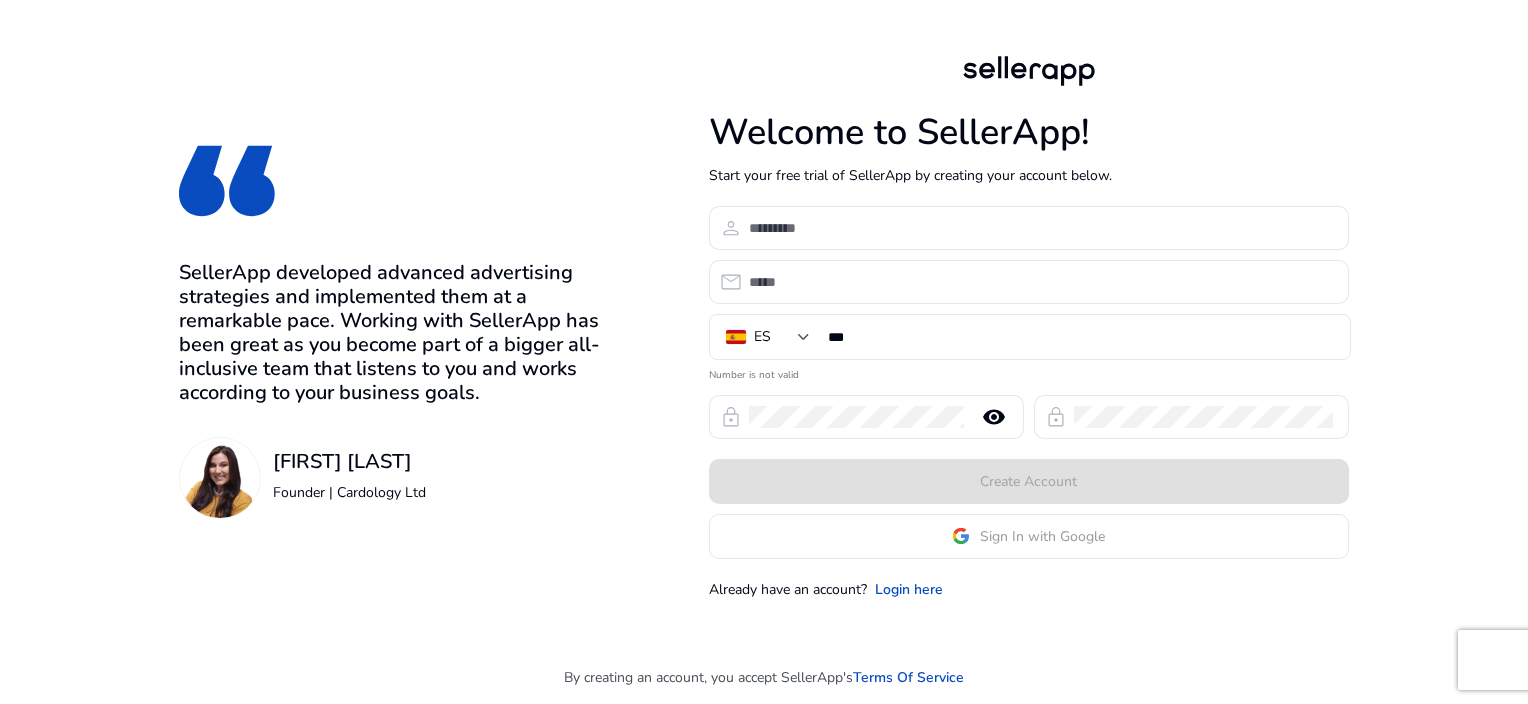 scroll, scrollTop: 0, scrollLeft: 0, axis: both 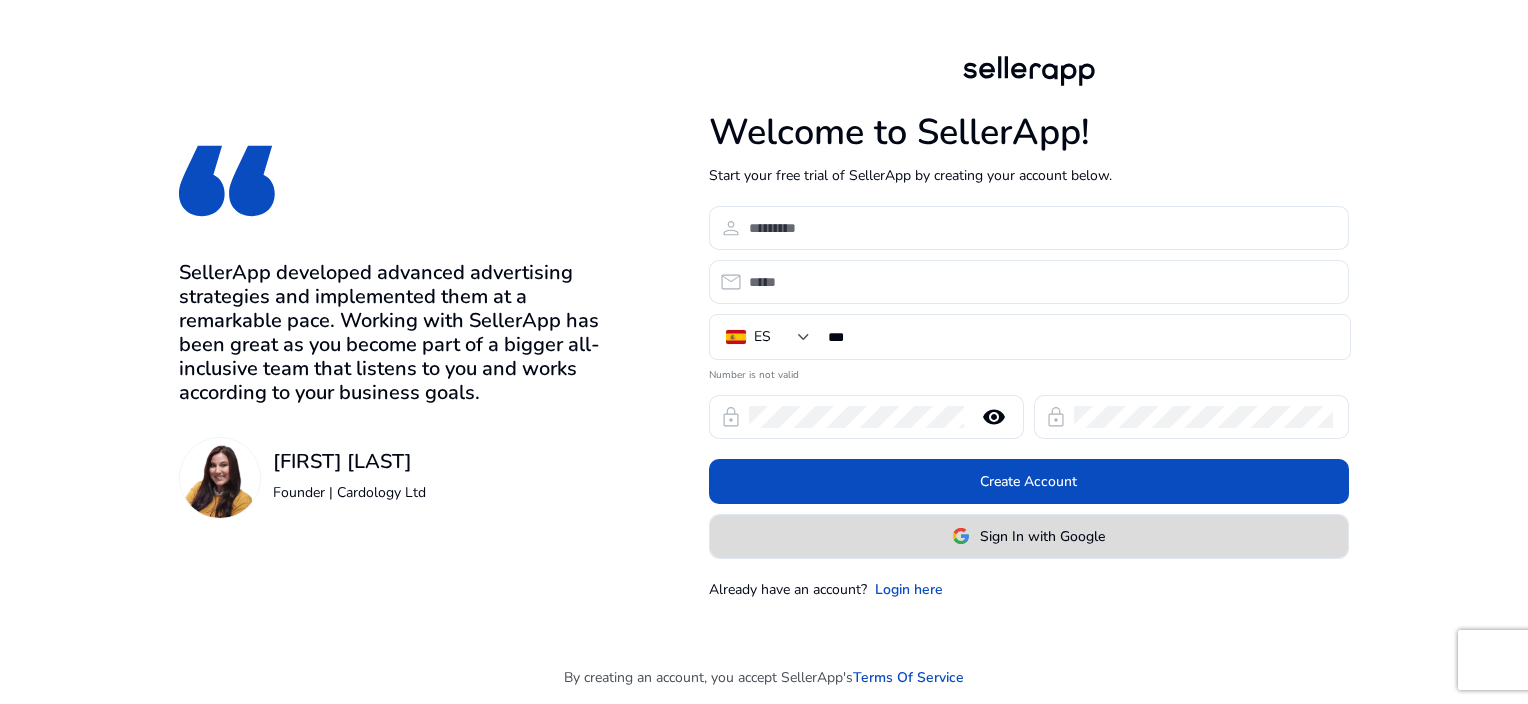 click 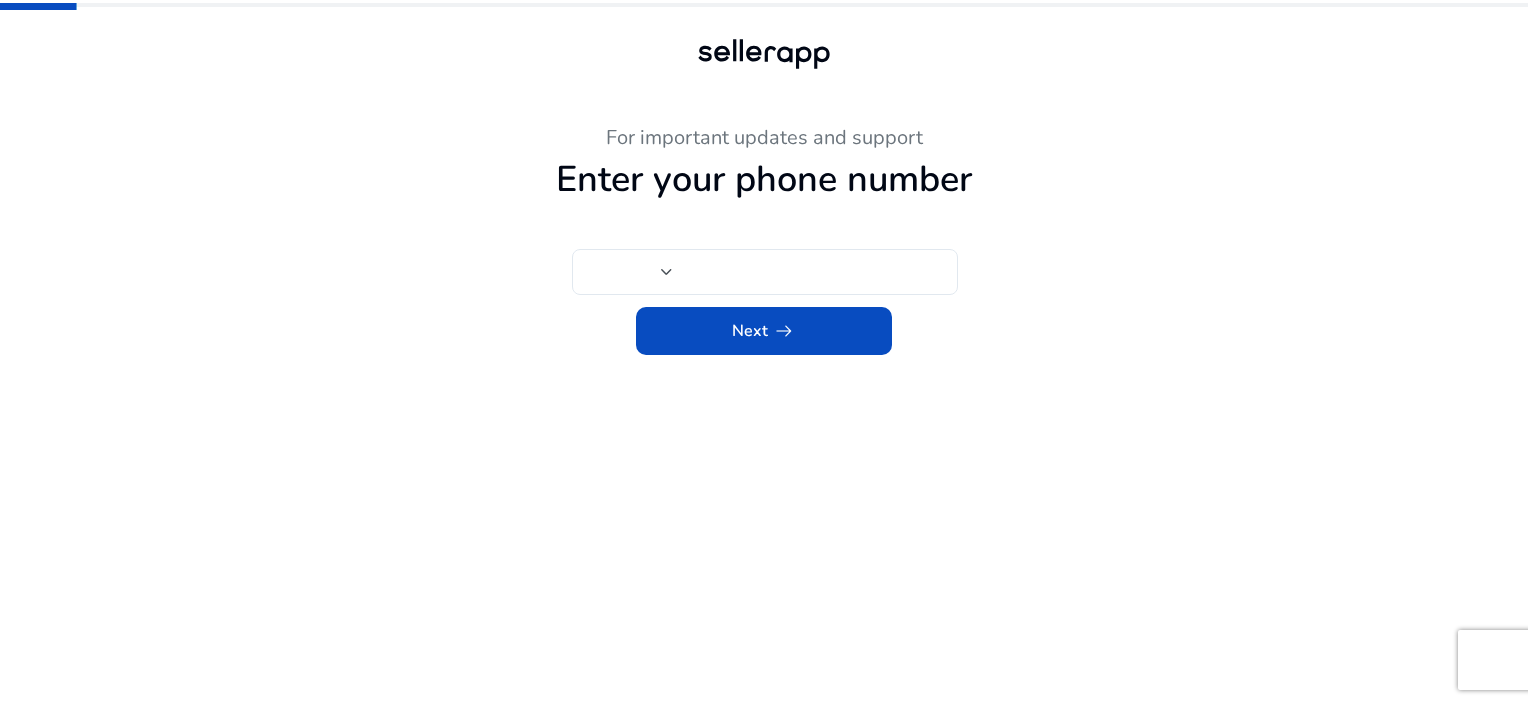 type on "***" 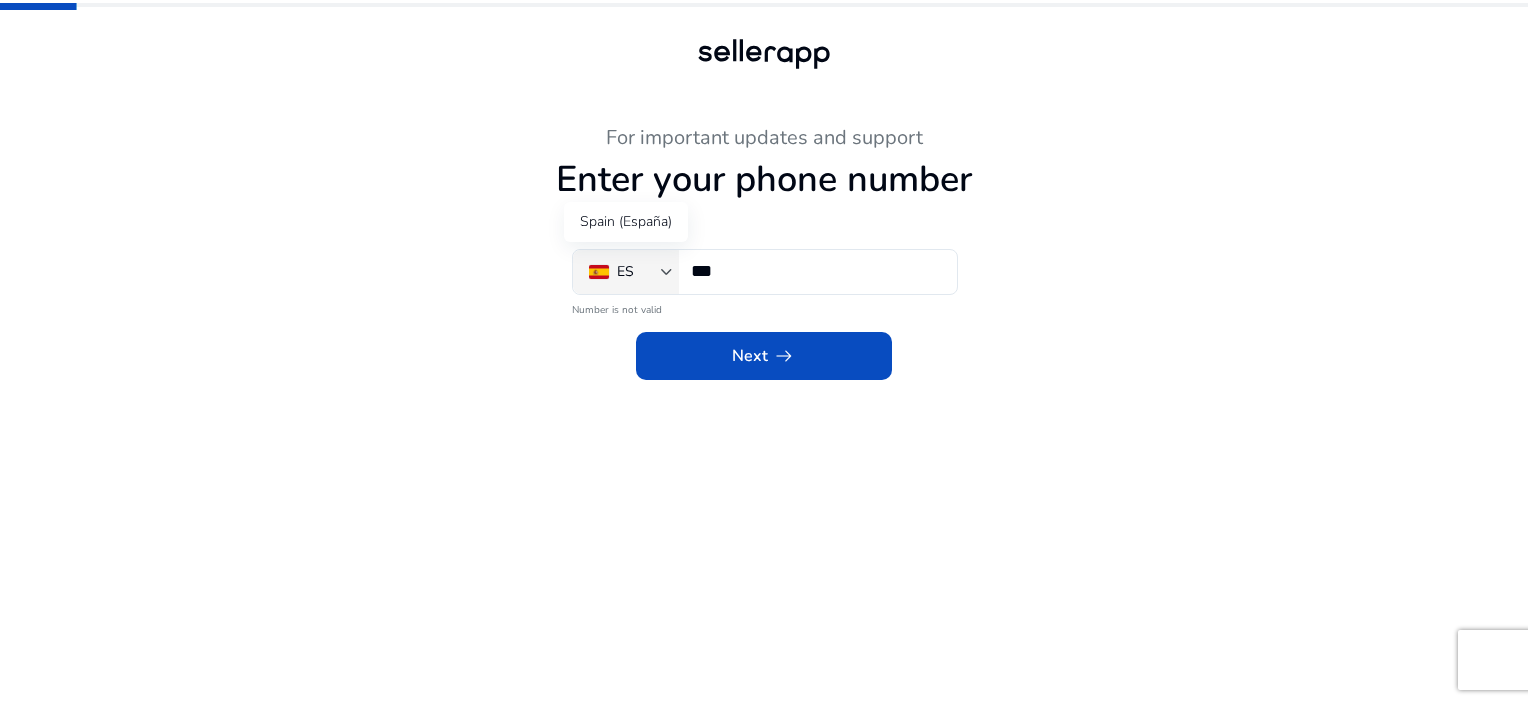 click at bounding box center (667, 272) 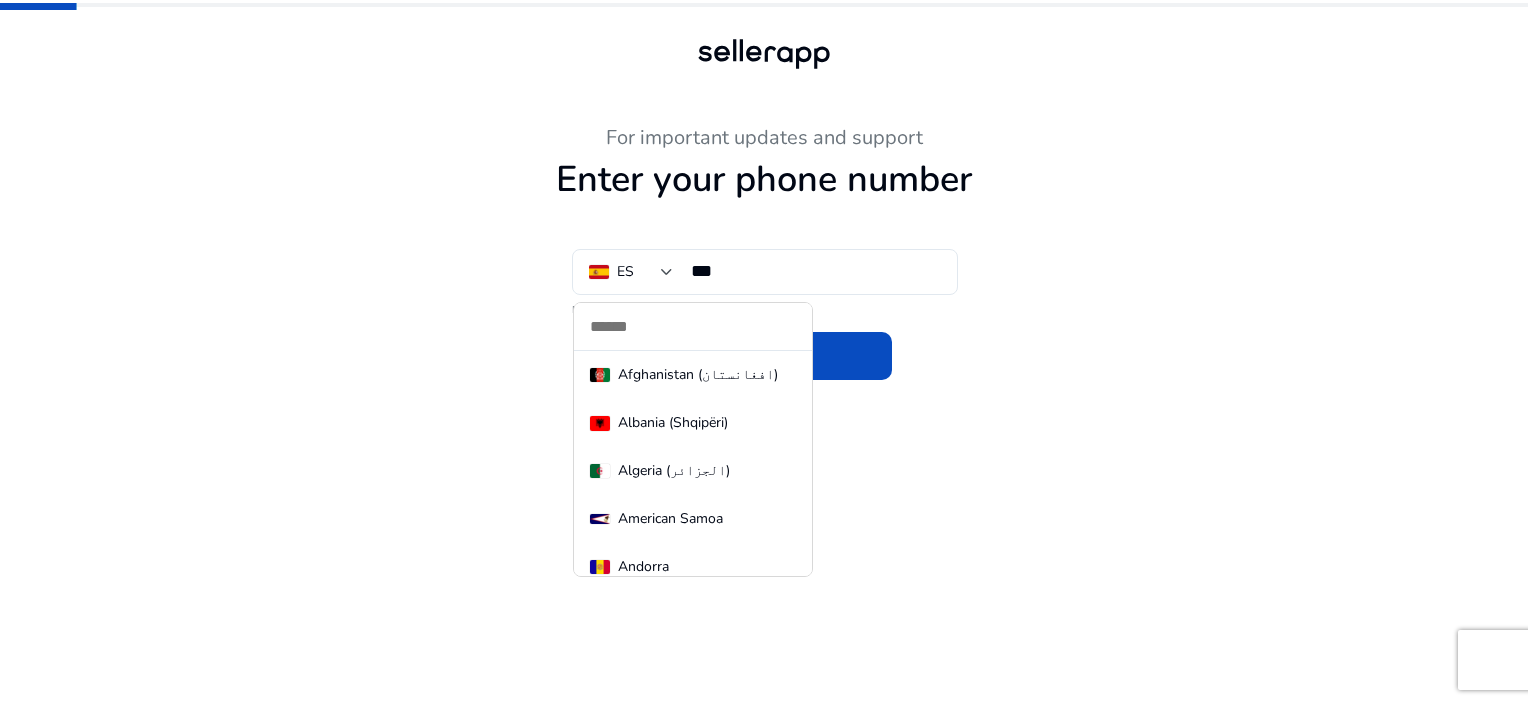 scroll, scrollTop: 9516, scrollLeft: 0, axis: vertical 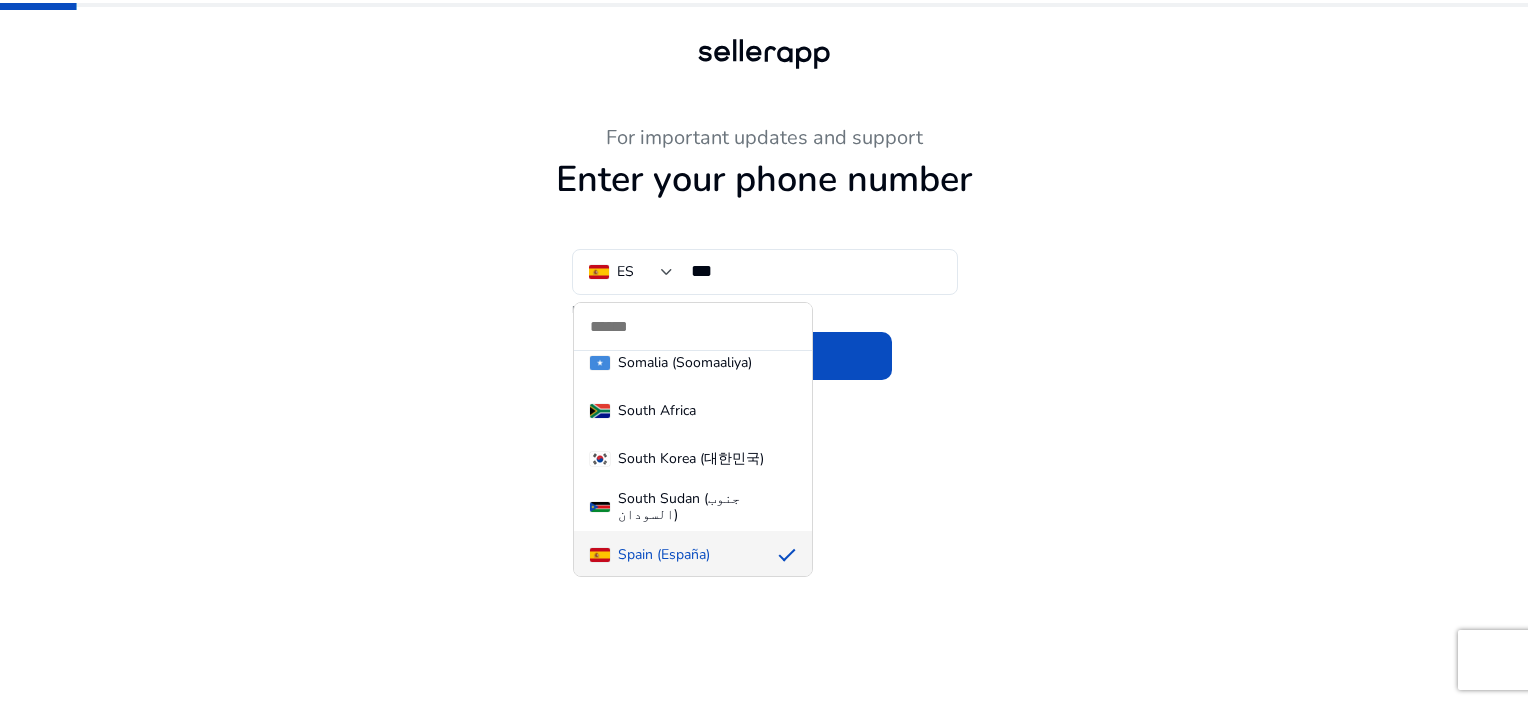 click at bounding box center [693, 326] 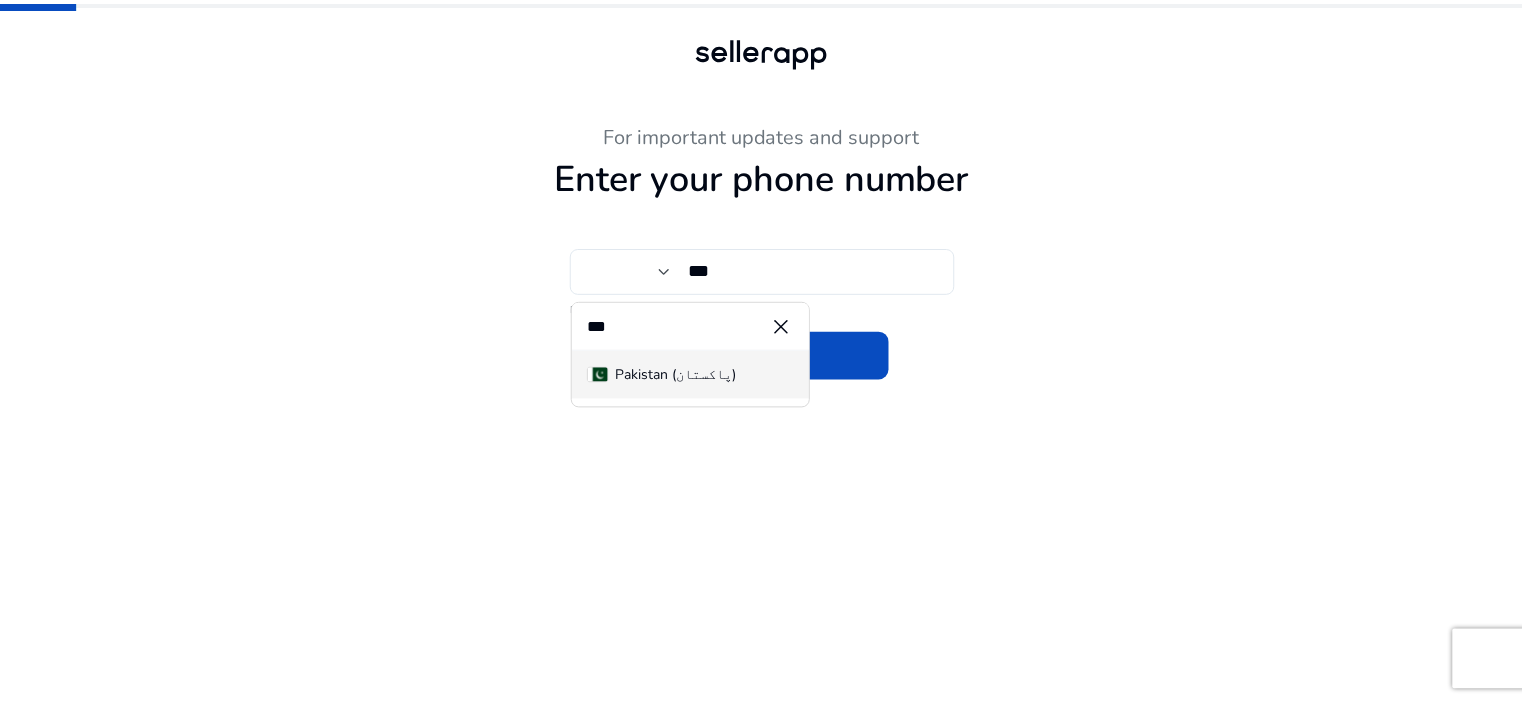 scroll, scrollTop: 0, scrollLeft: 0, axis: both 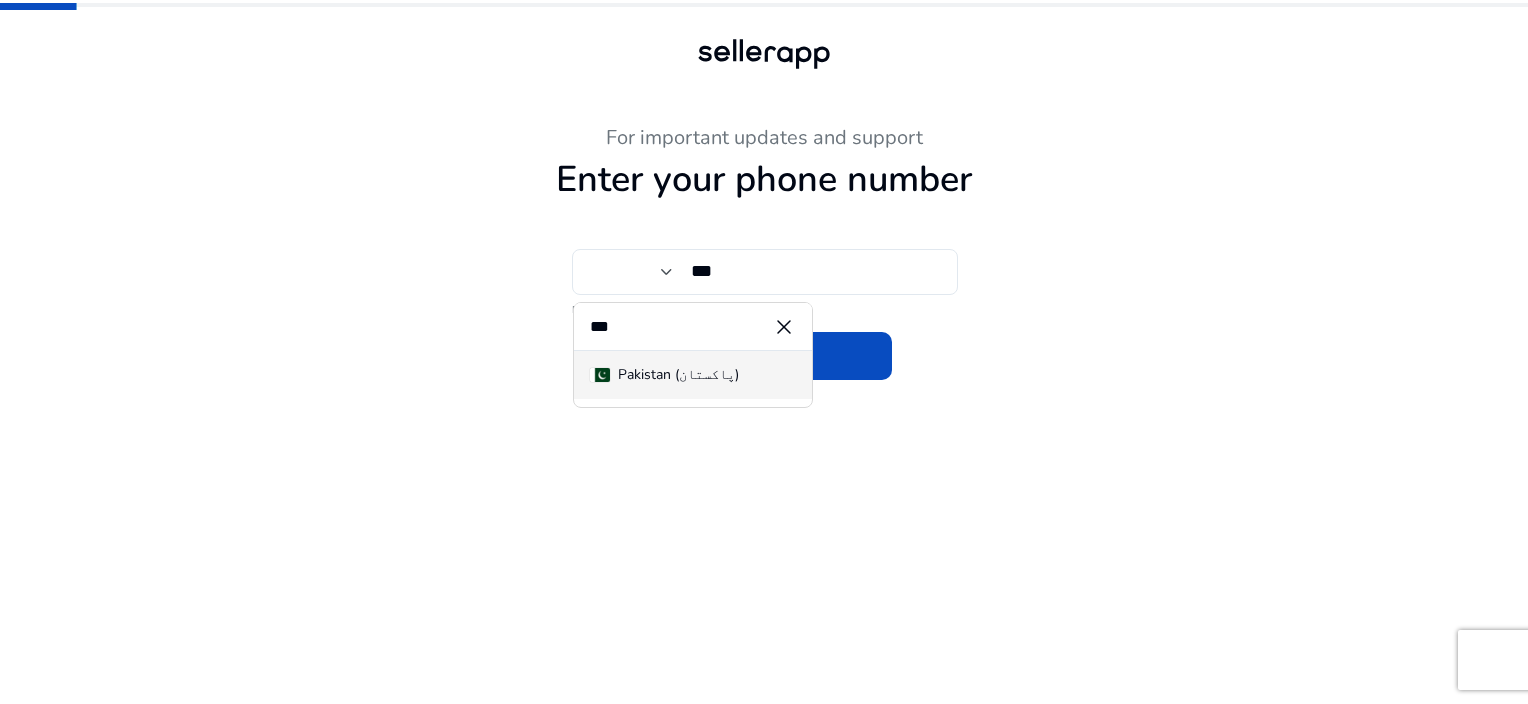 type on "***" 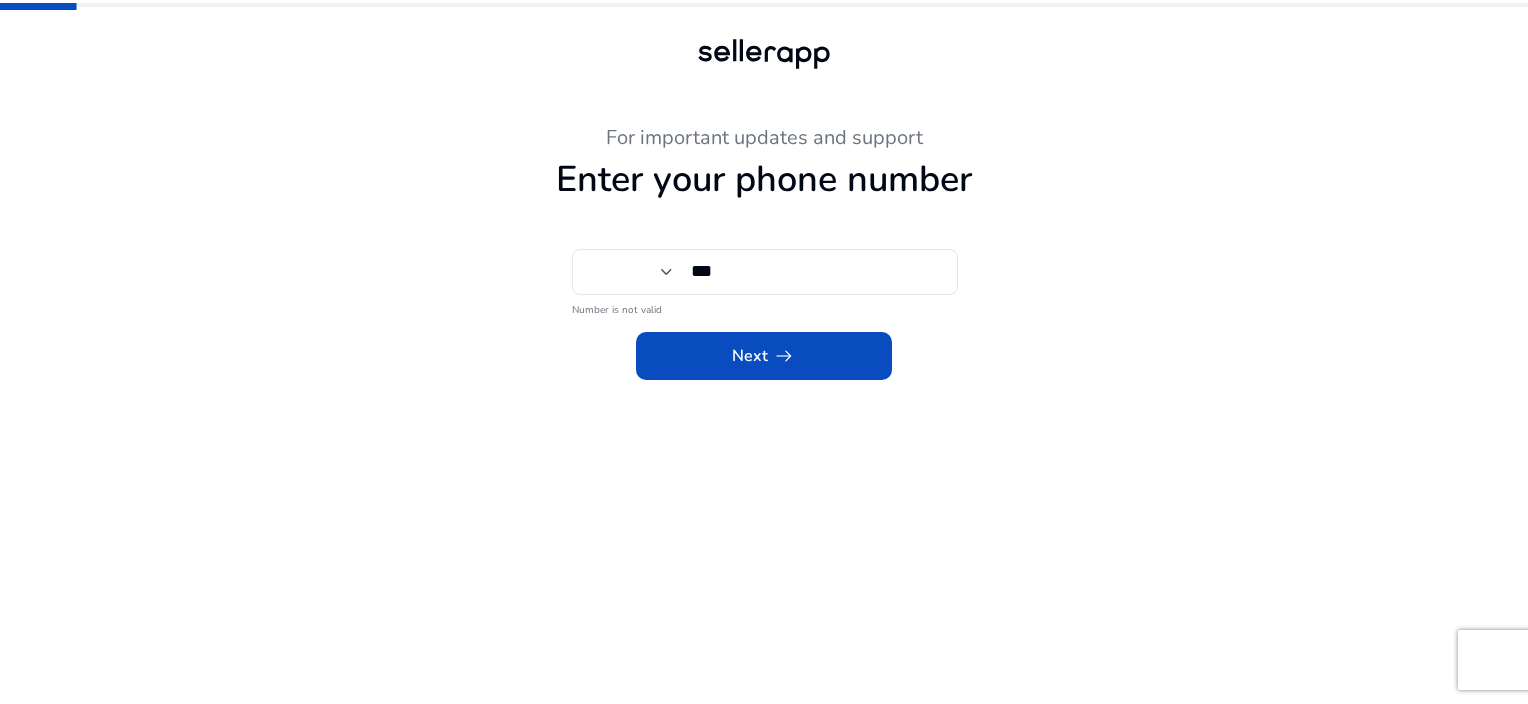 type on "***" 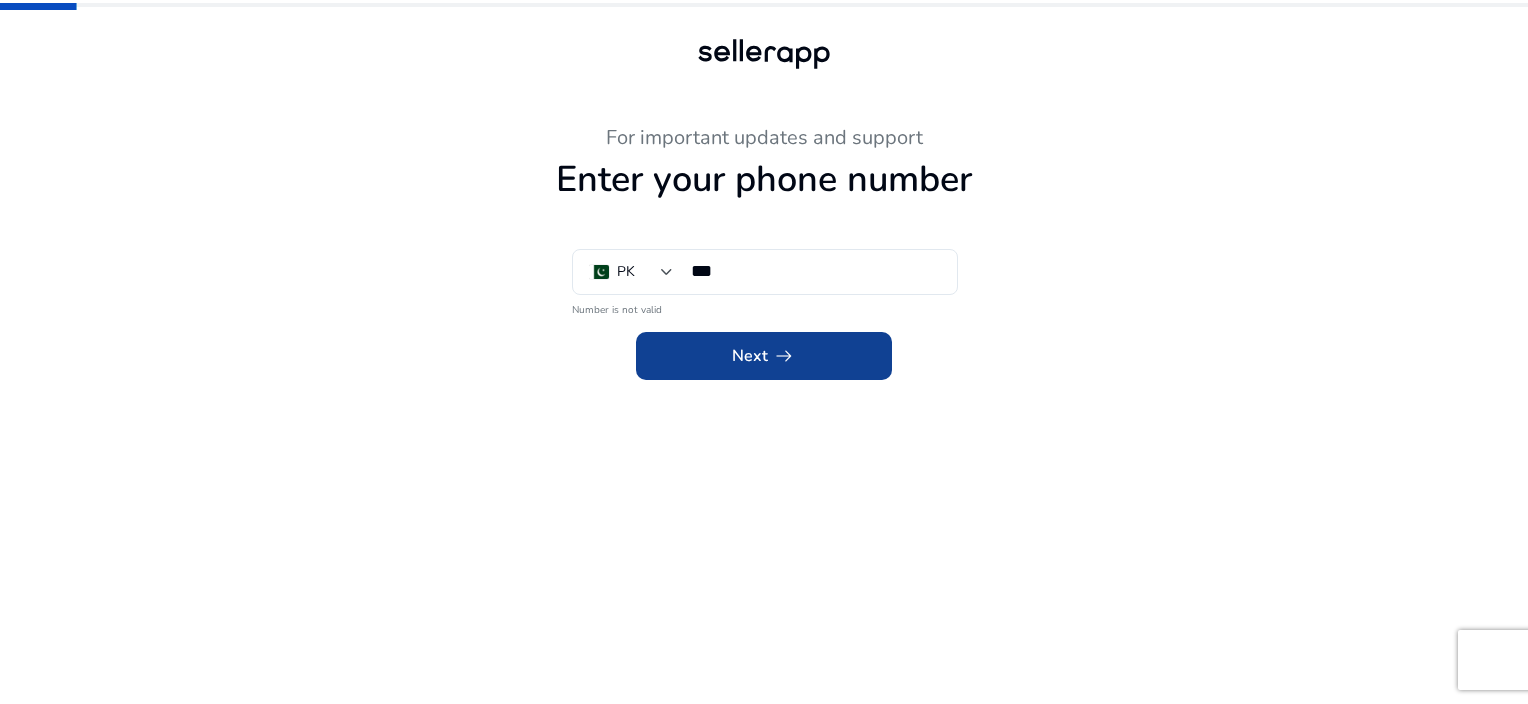 click on "arrow_right_alt" 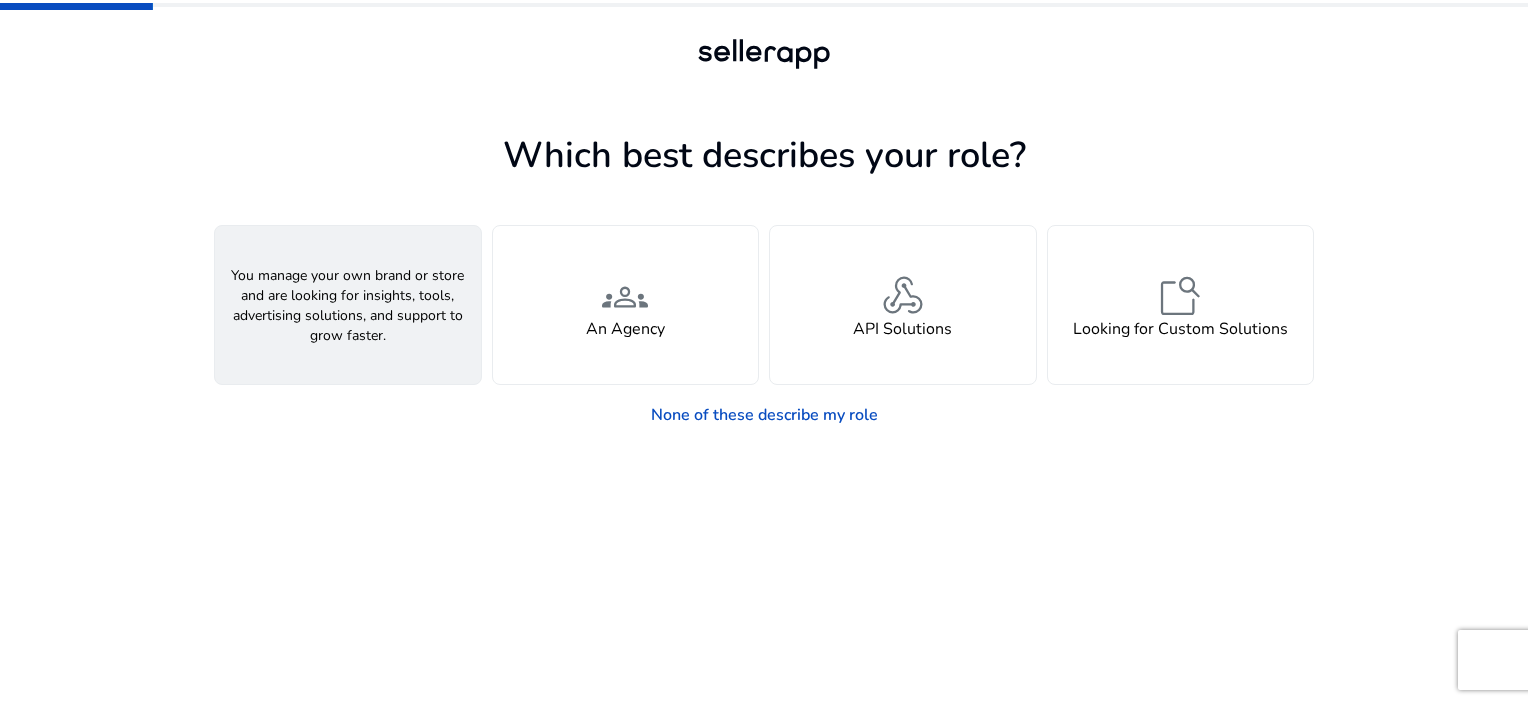 click on "person  A Seller" 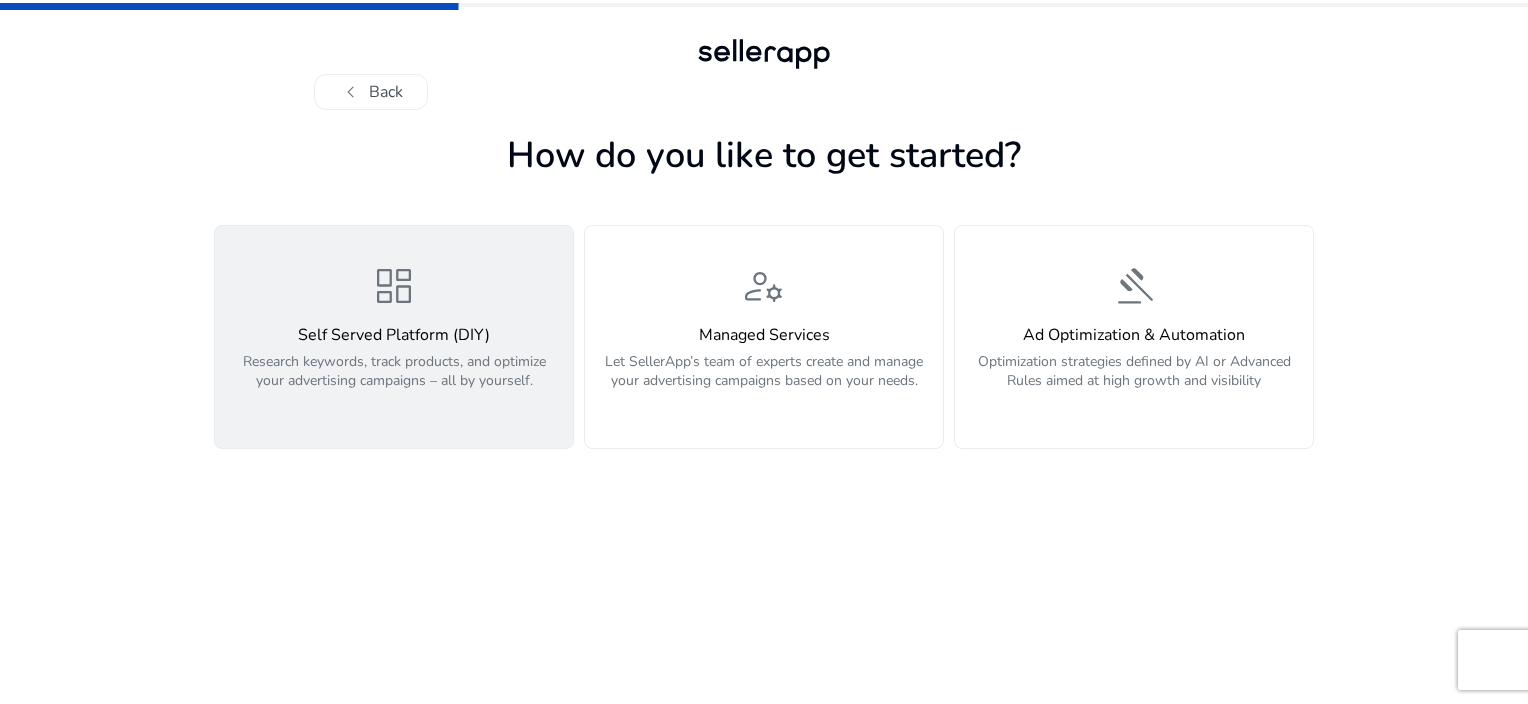 click on "Self Served Platform (DIY)" 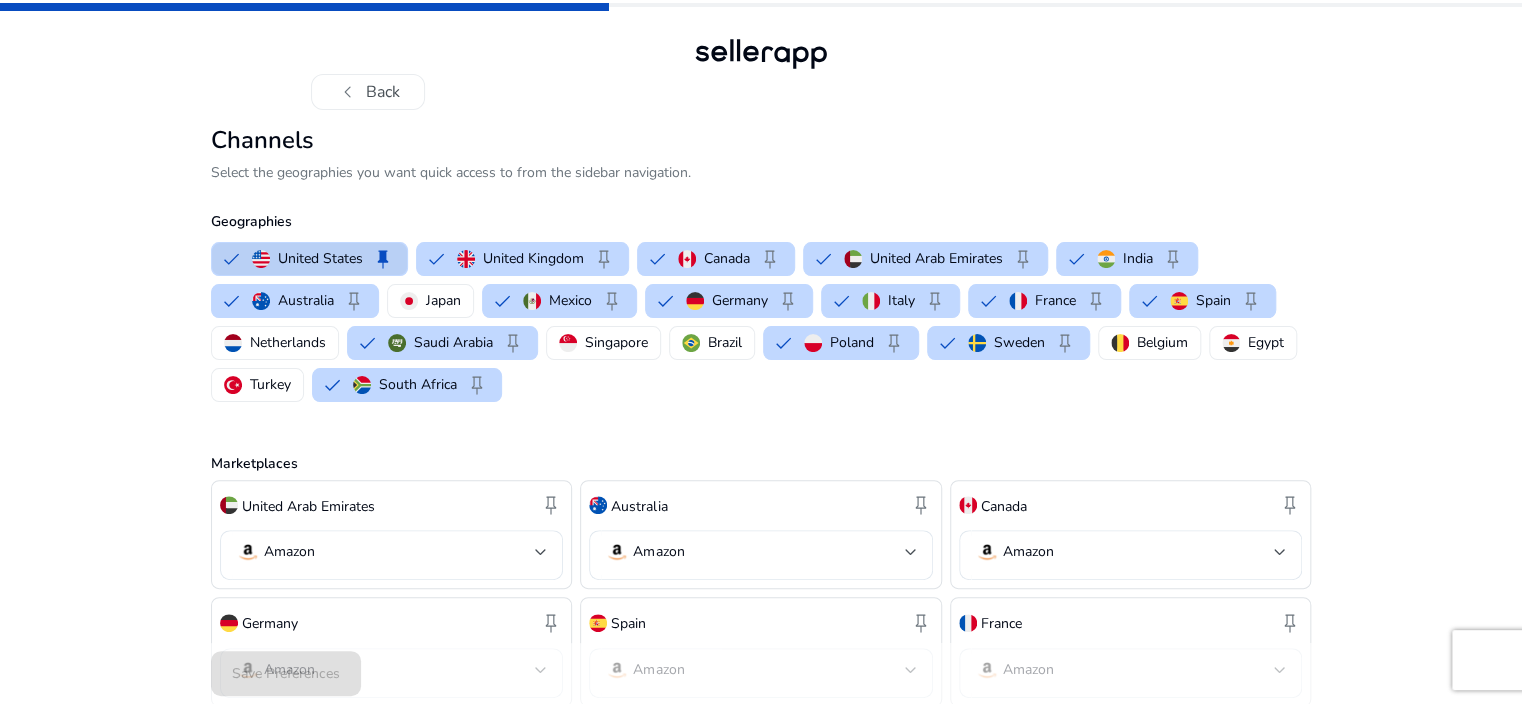 click on "United States" at bounding box center (320, 258) 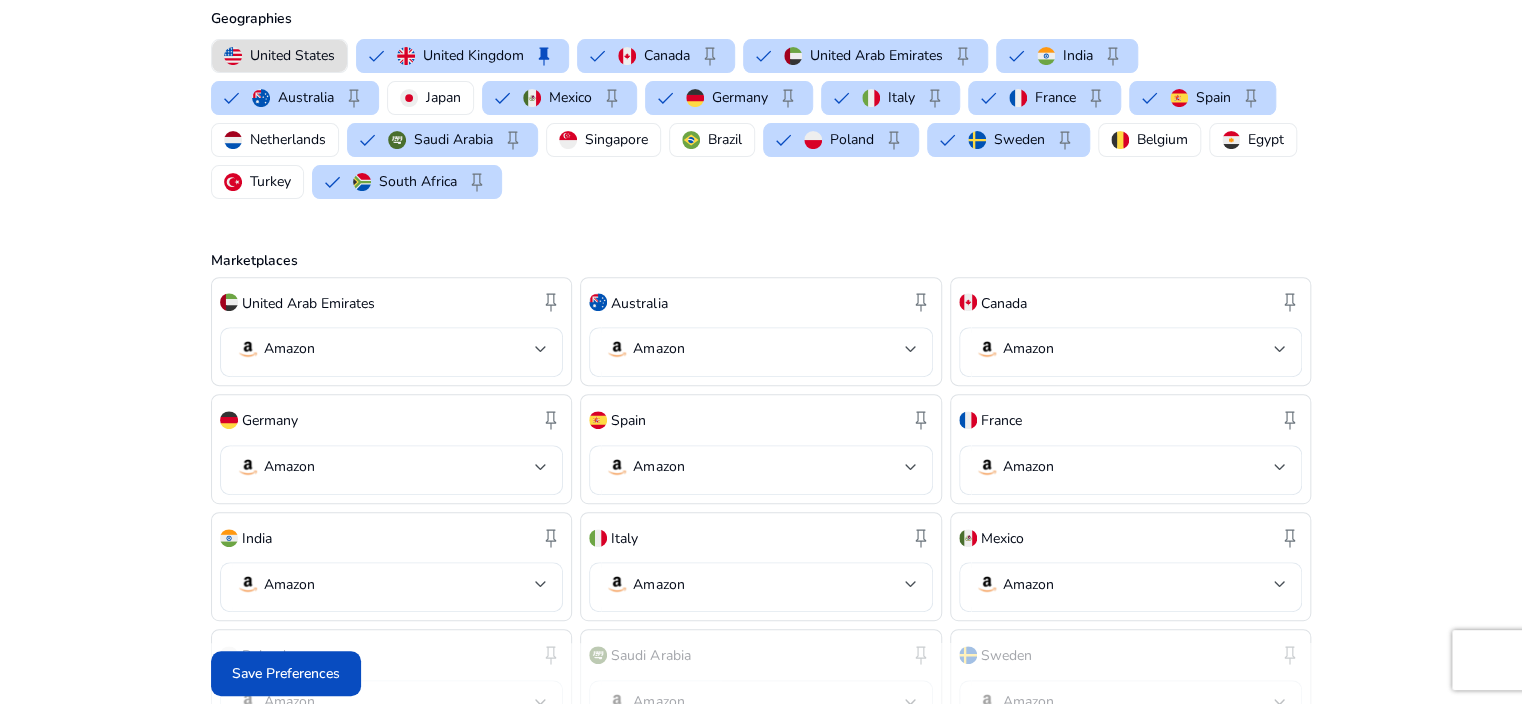 scroll, scrollTop: 300, scrollLeft: 0, axis: vertical 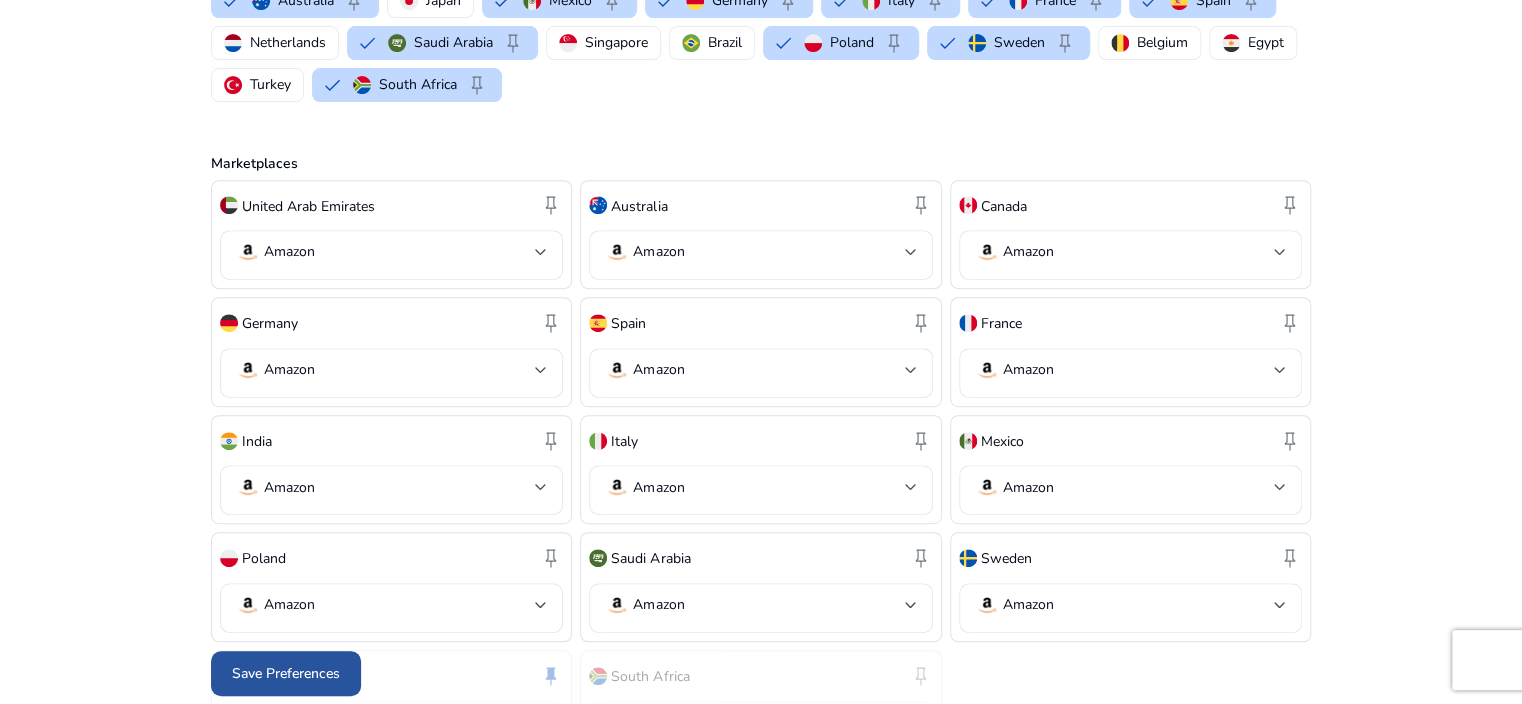 click on "Save Preferences" 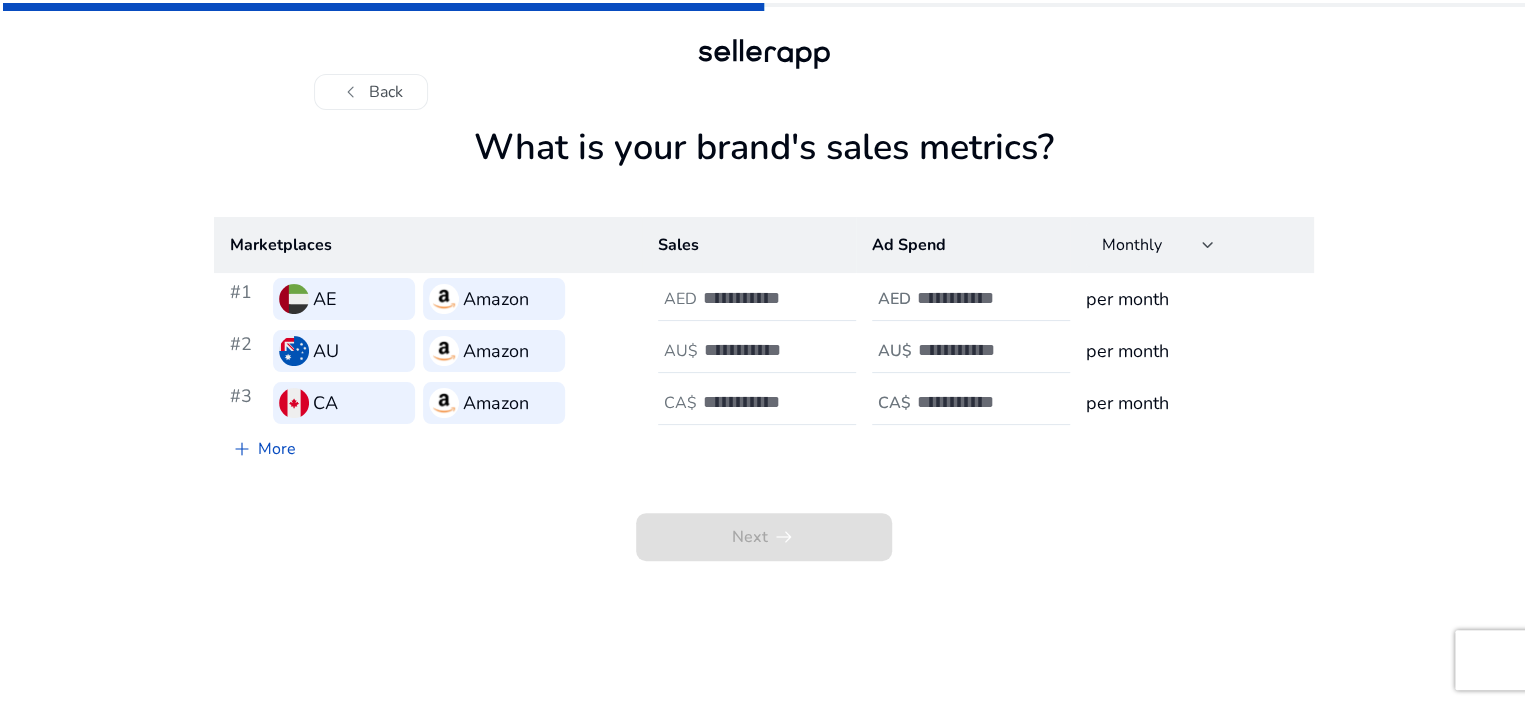 scroll, scrollTop: 0, scrollLeft: 0, axis: both 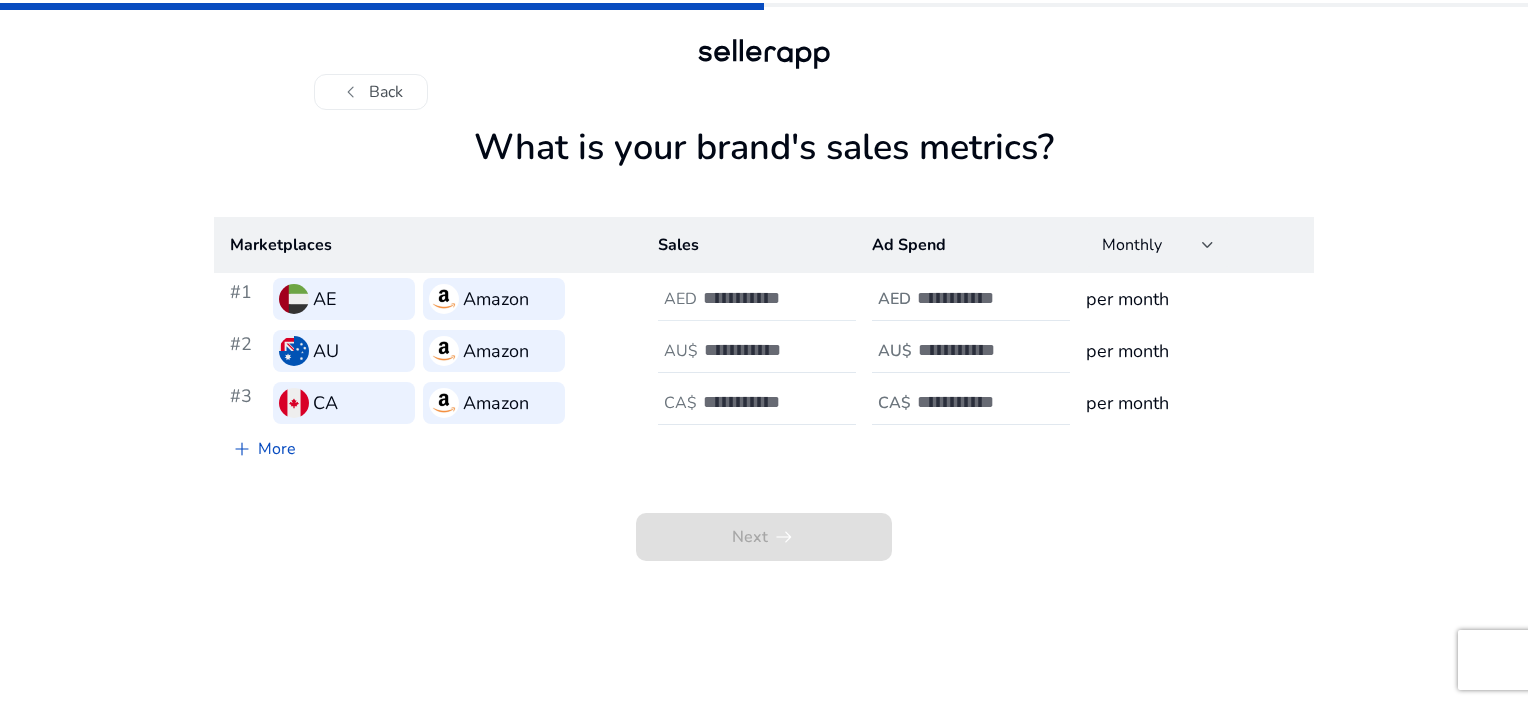 click 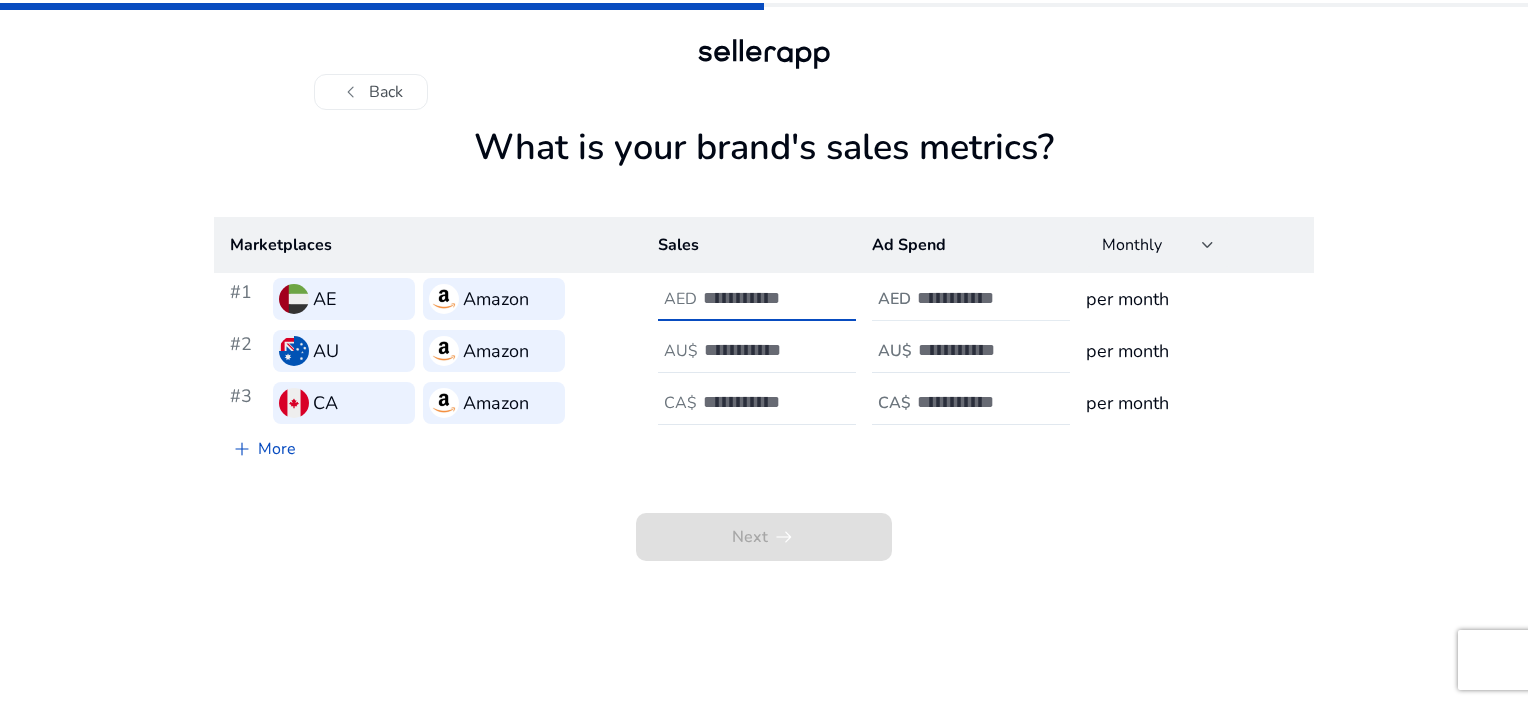 click at bounding box center [984, 298] 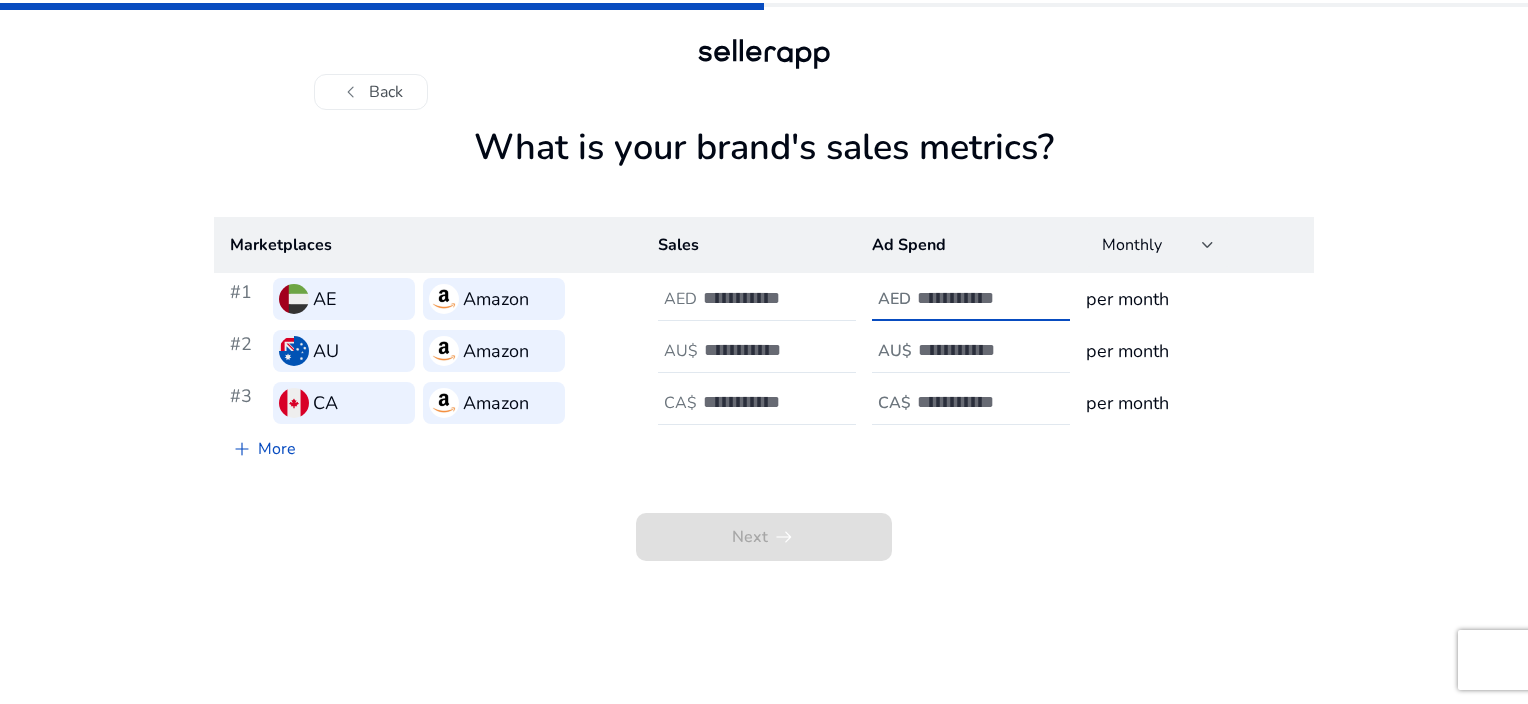 click on "per month" 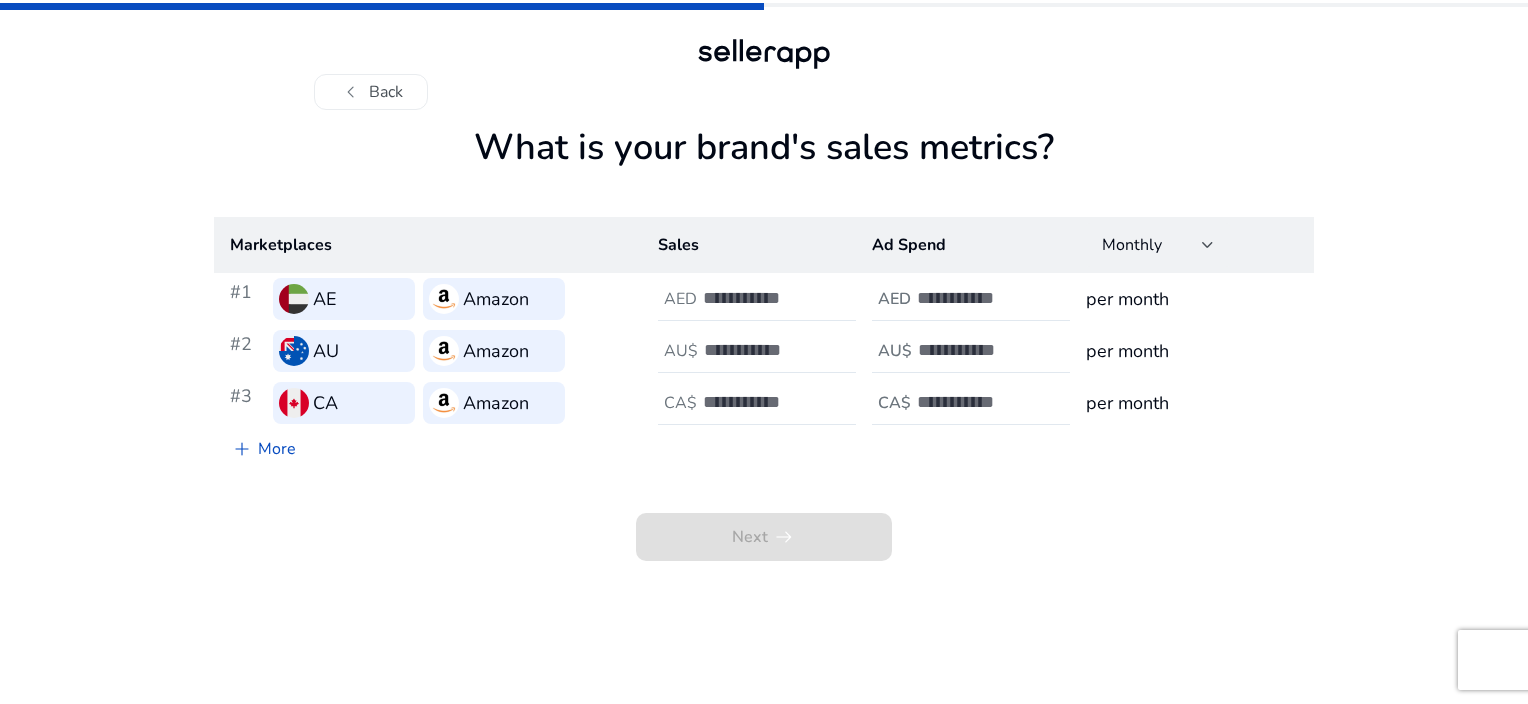 click on "Next   arrow_right_alt" 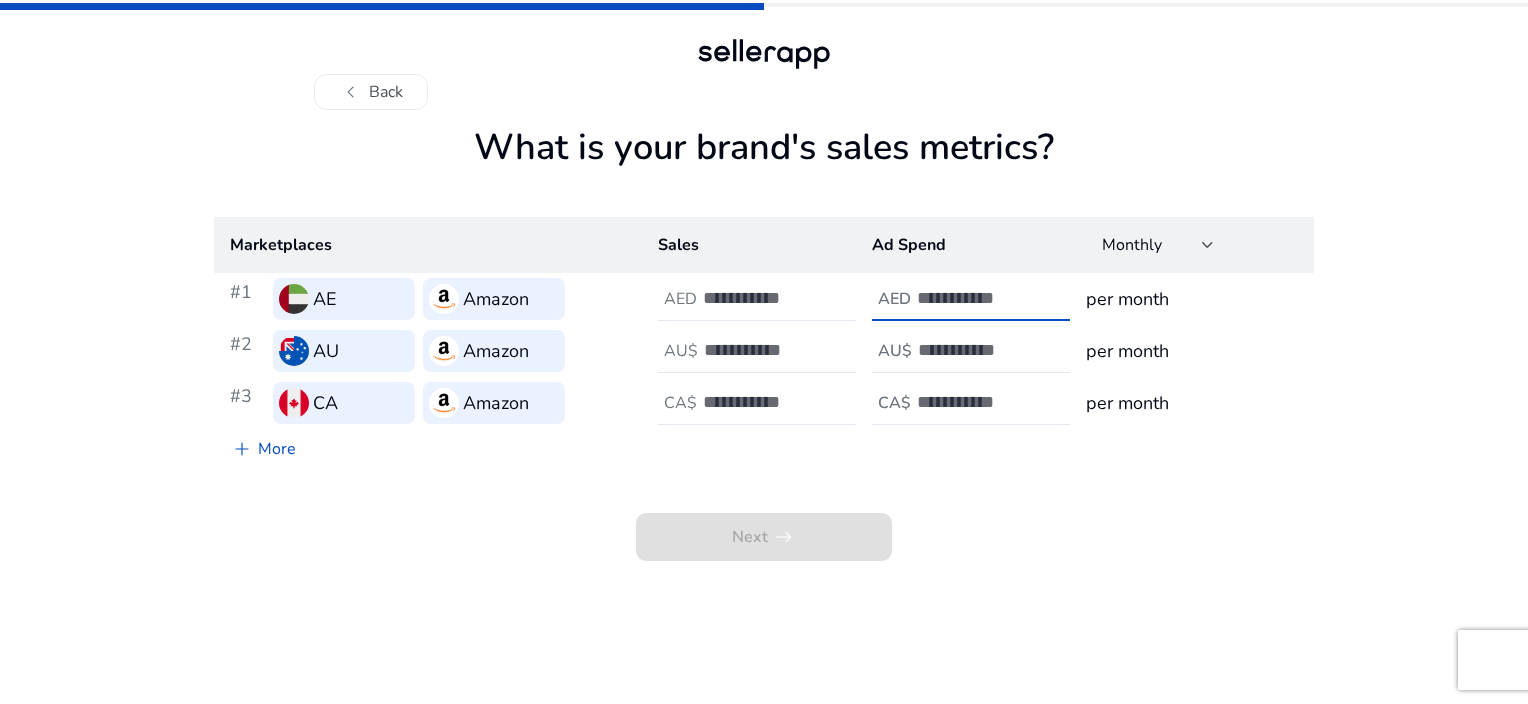 click at bounding box center (984, 298) 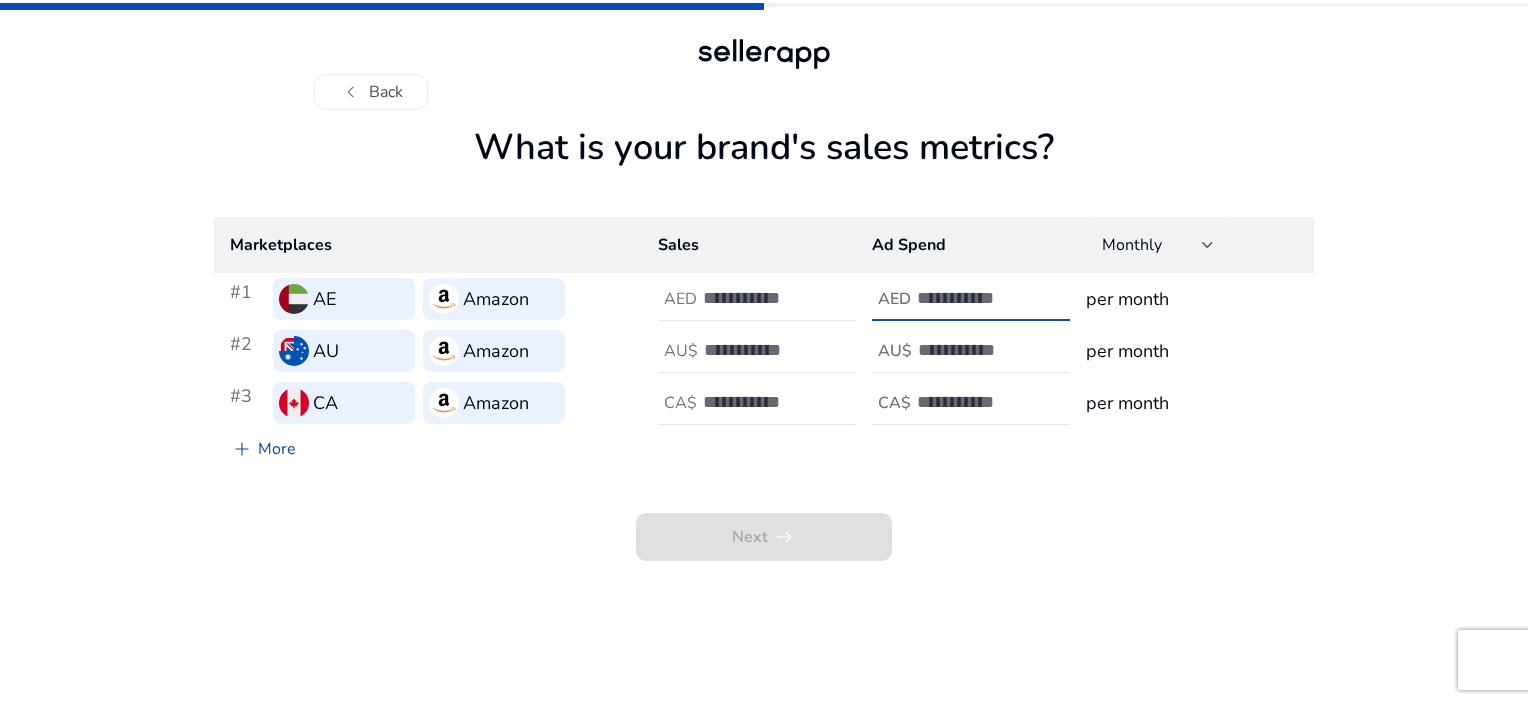 click at bounding box center [770, 298] 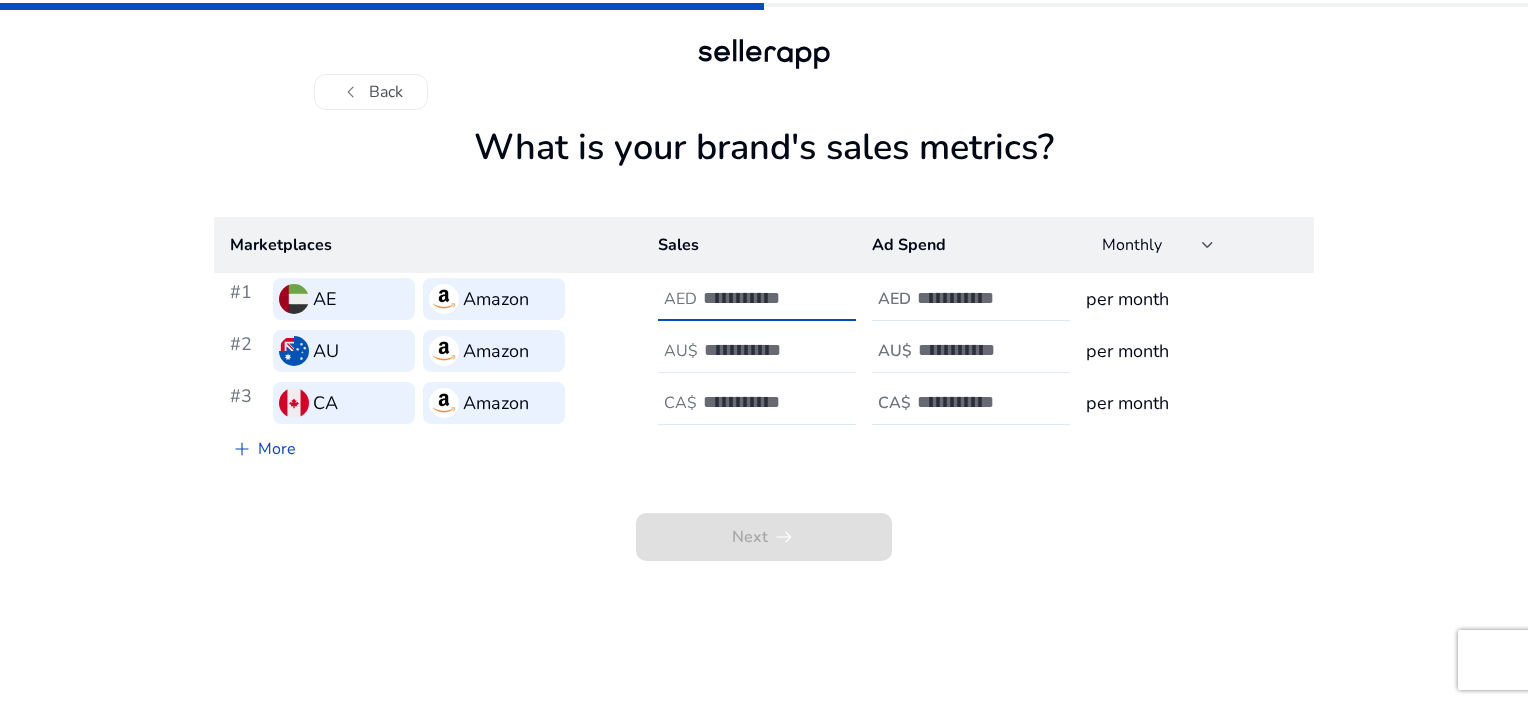 click on "**" at bounding box center [770, 298] 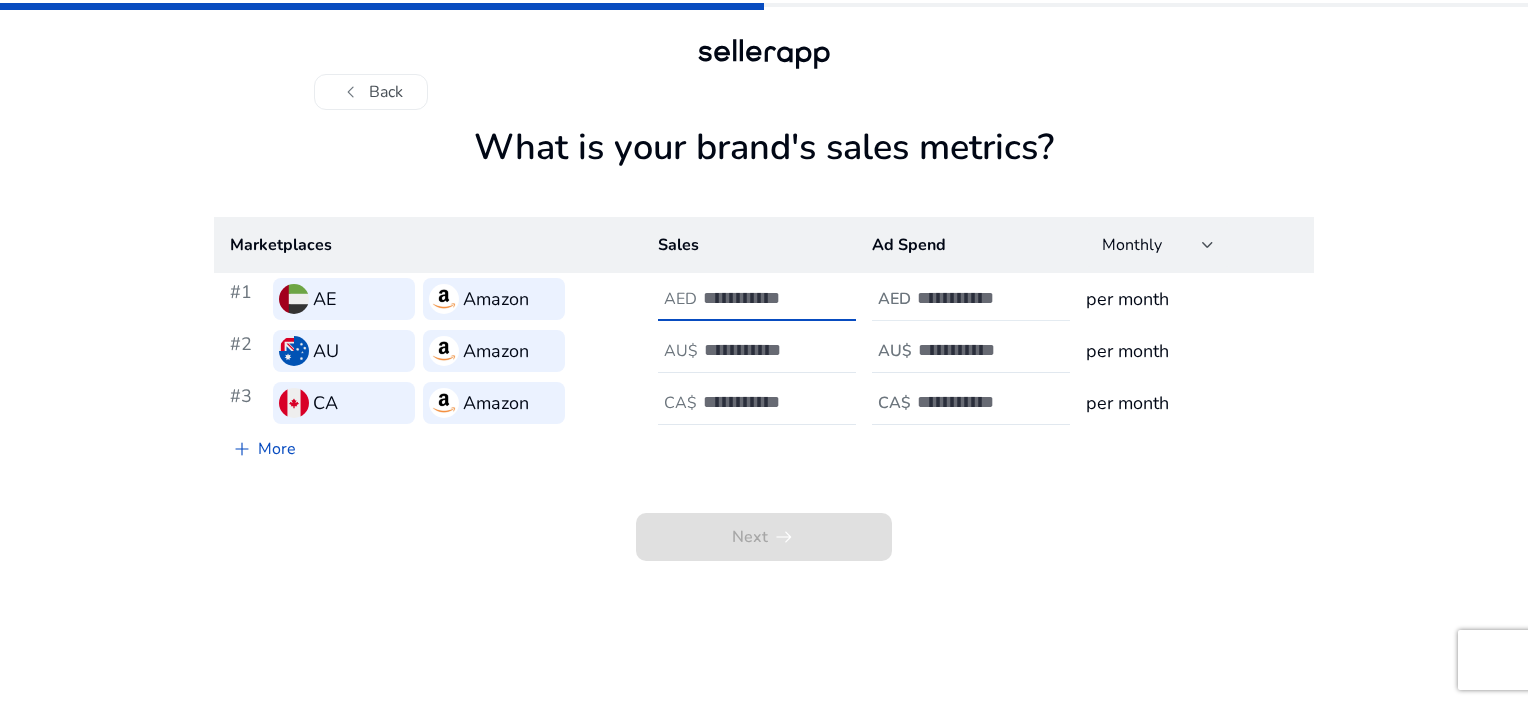 click at bounding box center (984, 298) 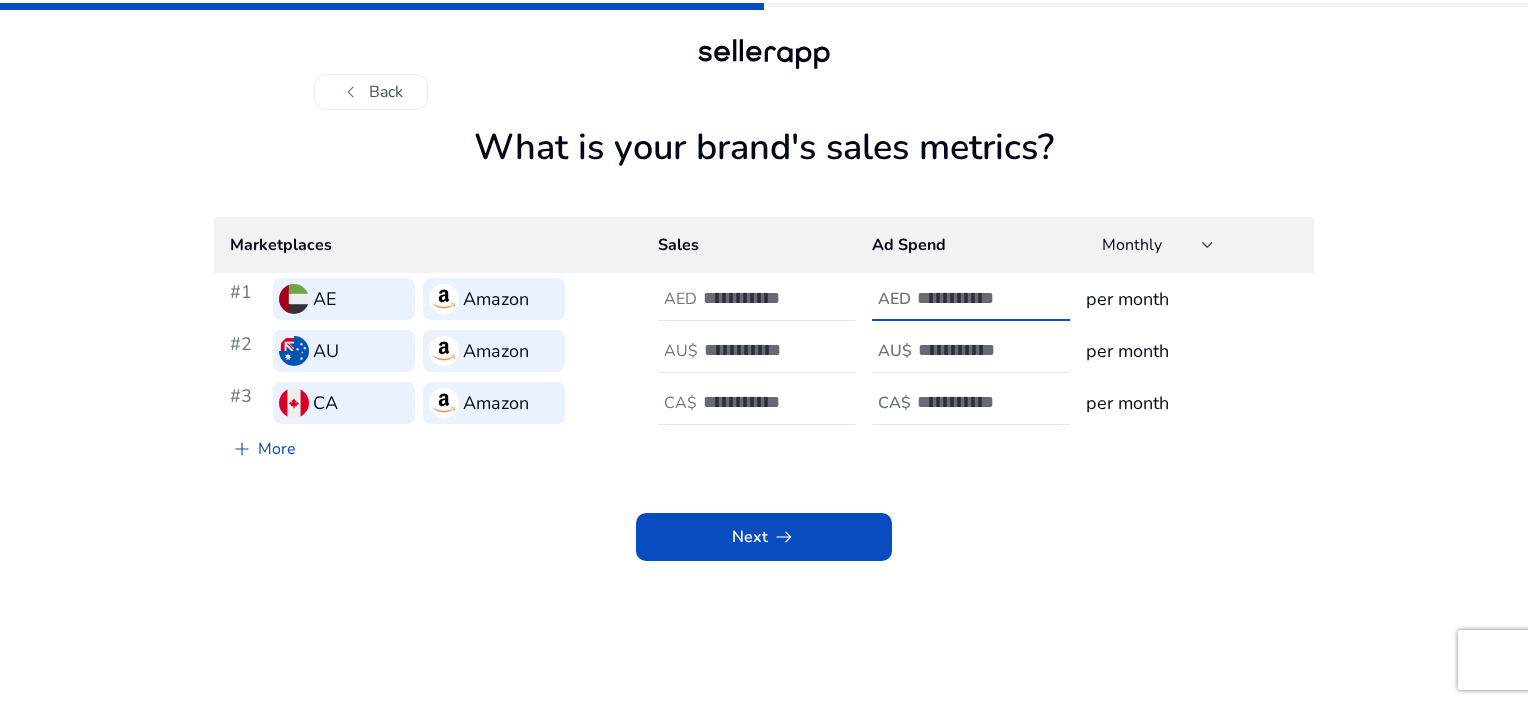 type on "**" 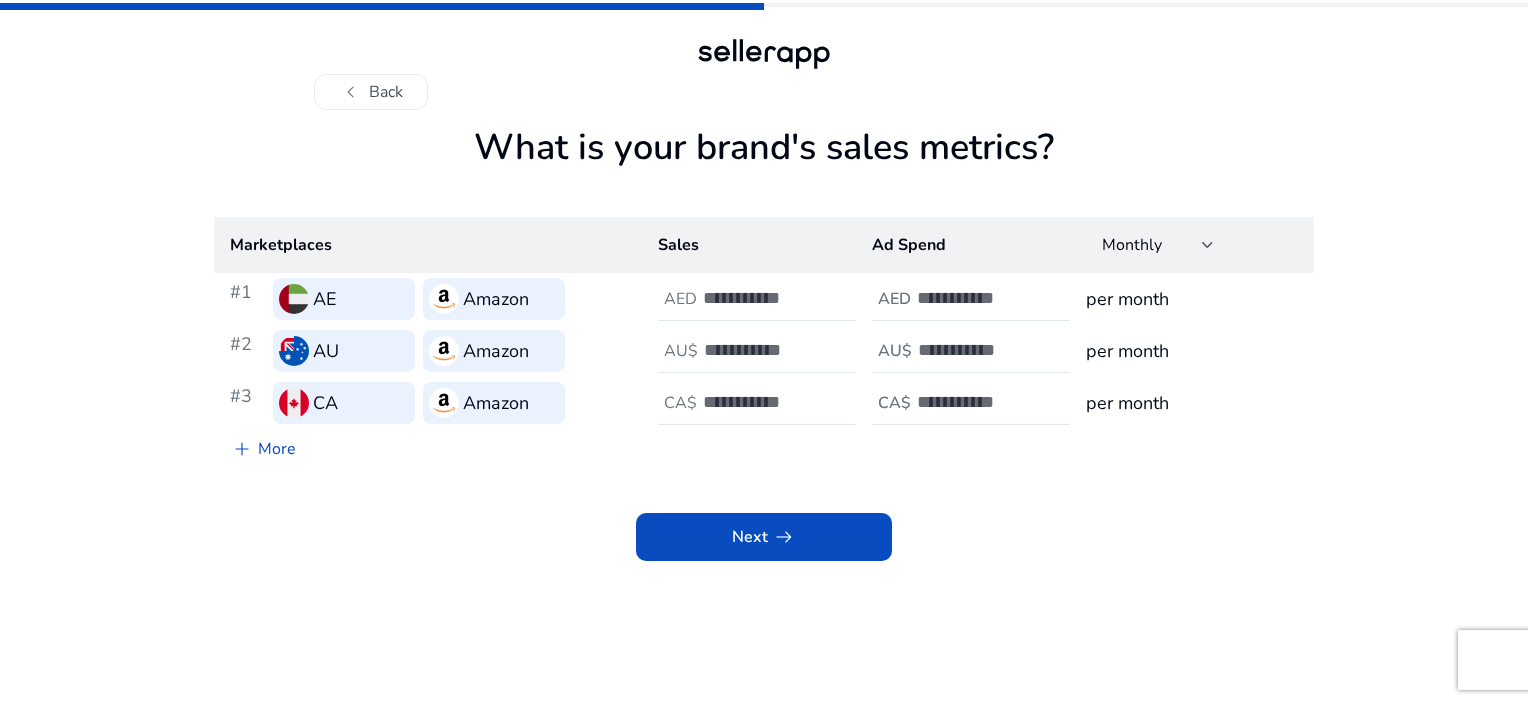 click on "Next   arrow_right_alt" 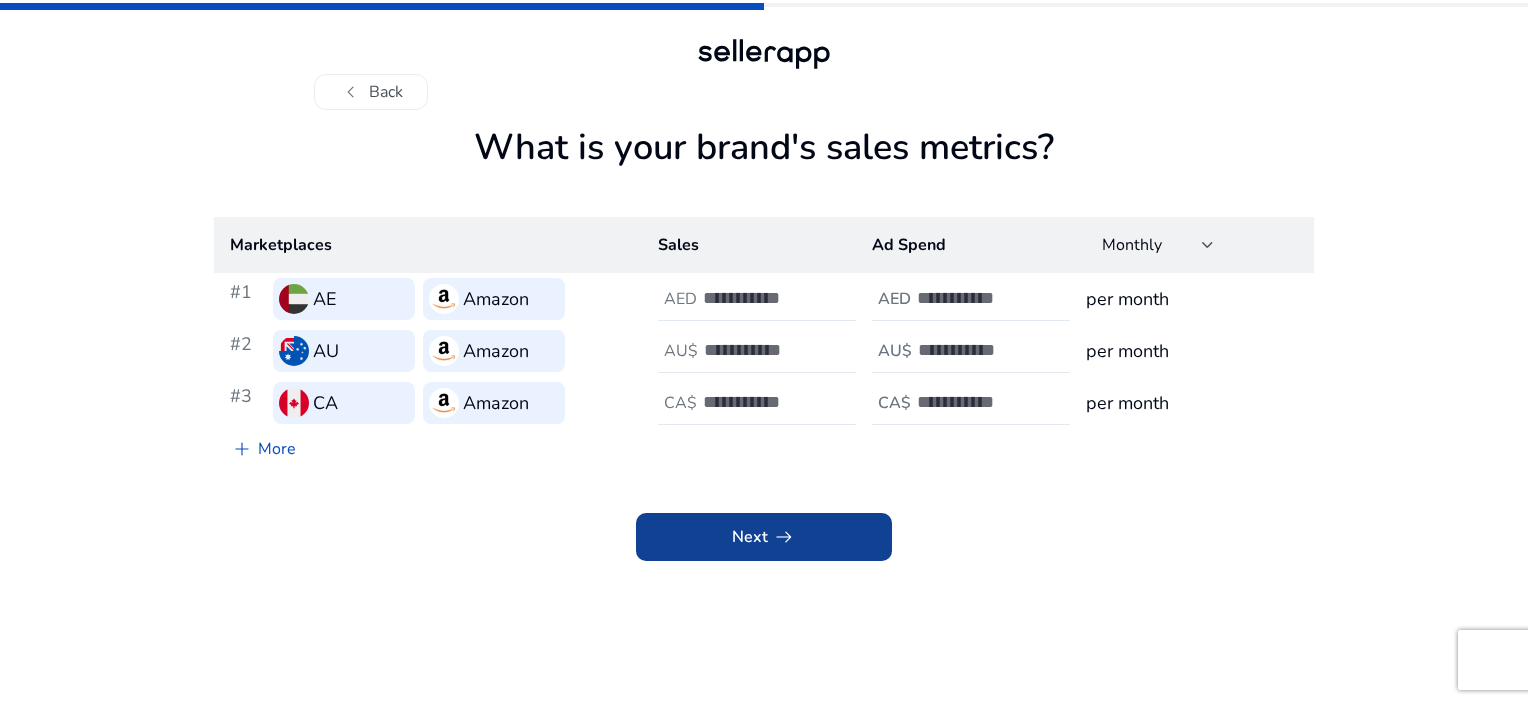 click 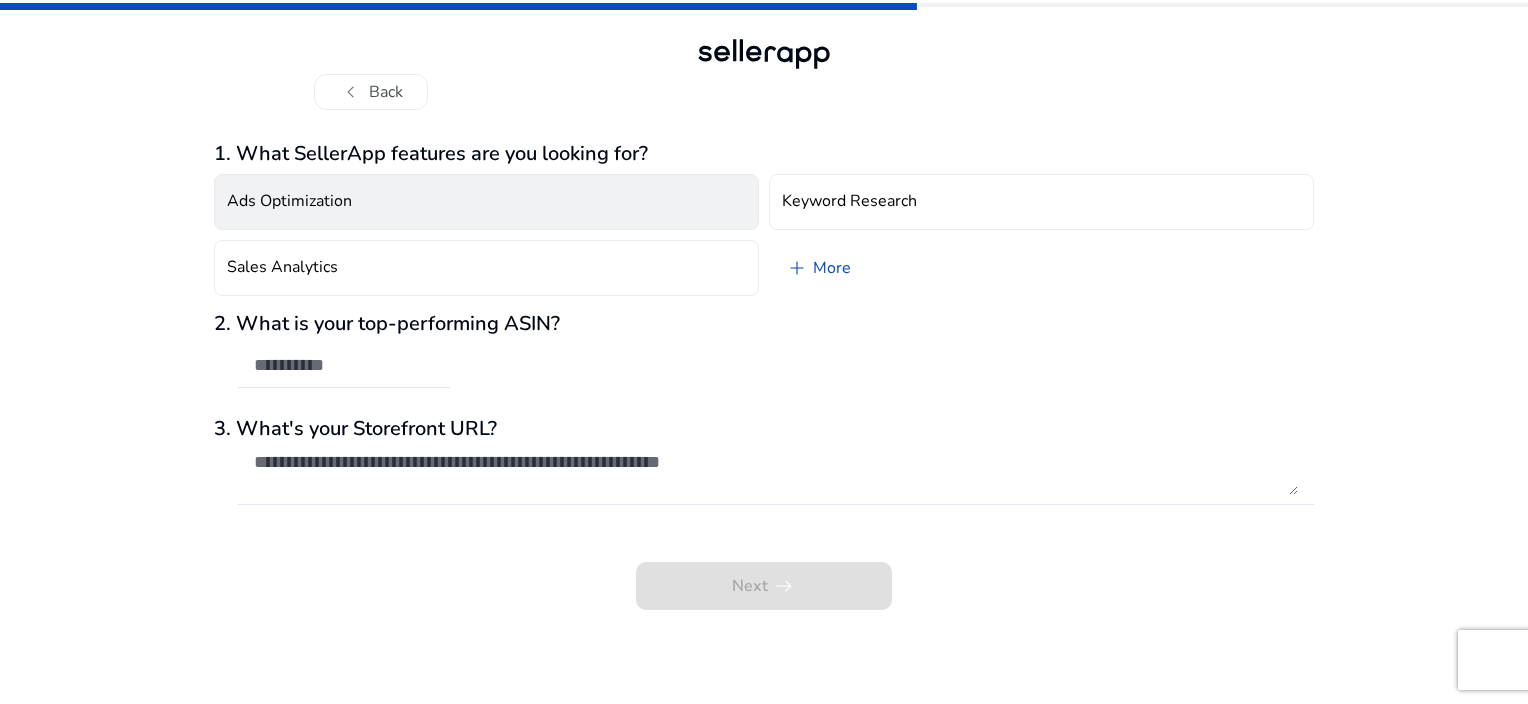 click on "Ads Optimization" 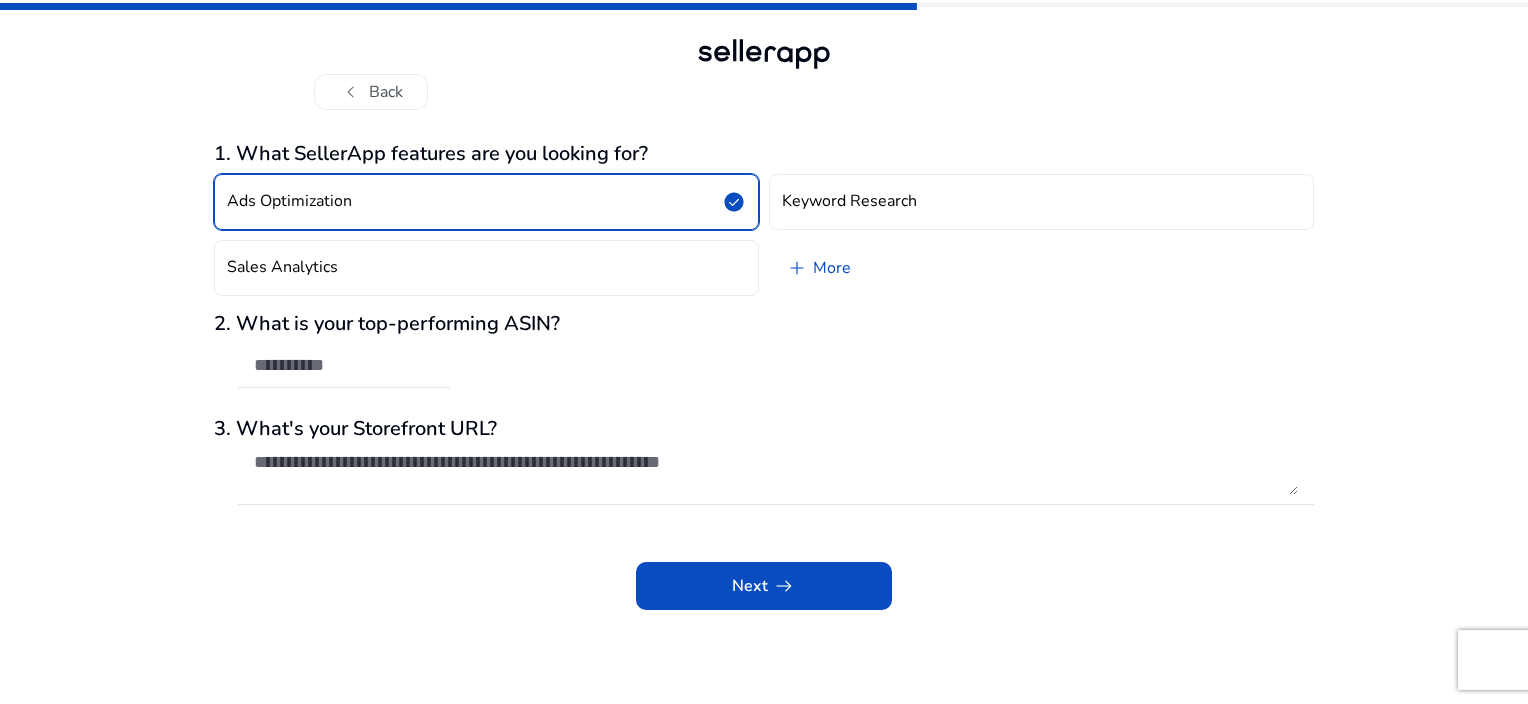 click on "Next   arrow_right_alt" 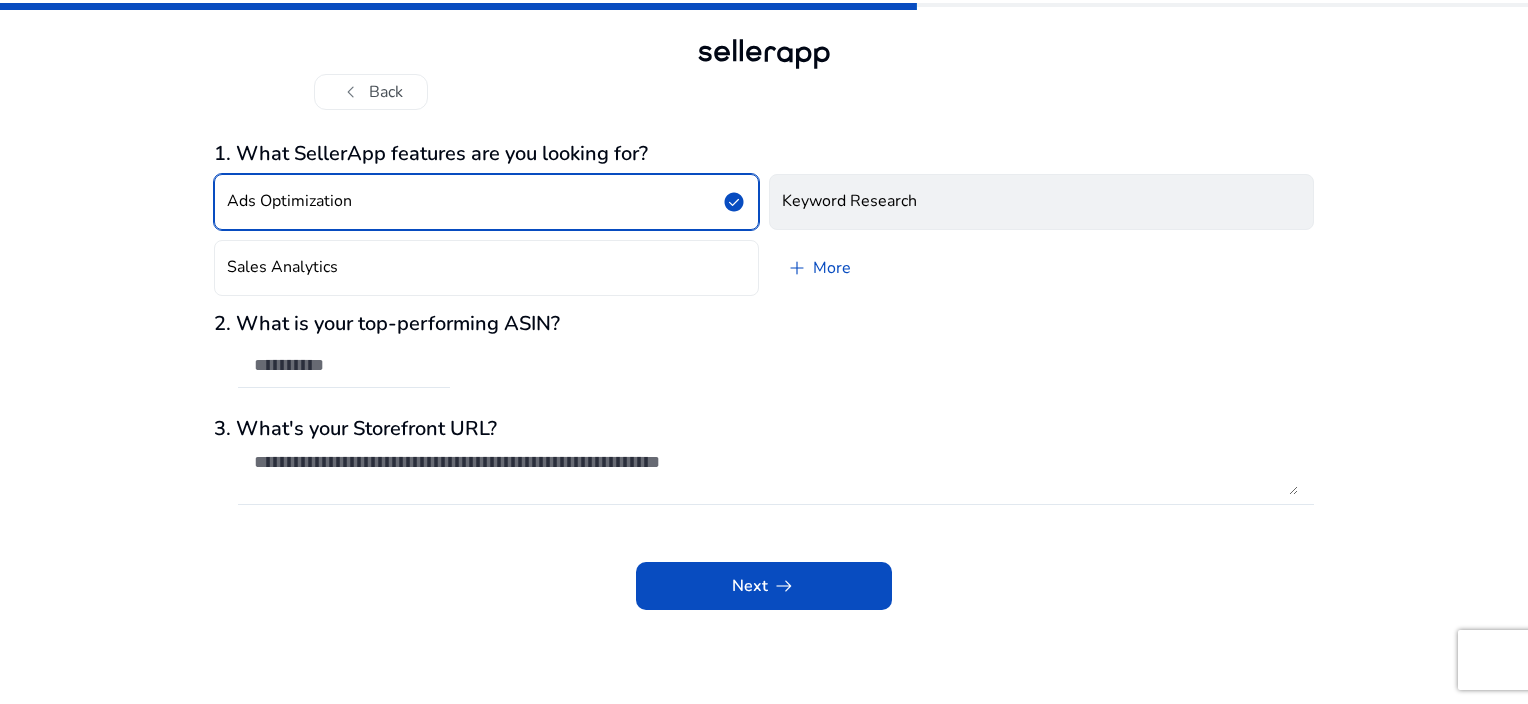 click on "Keyword Research" 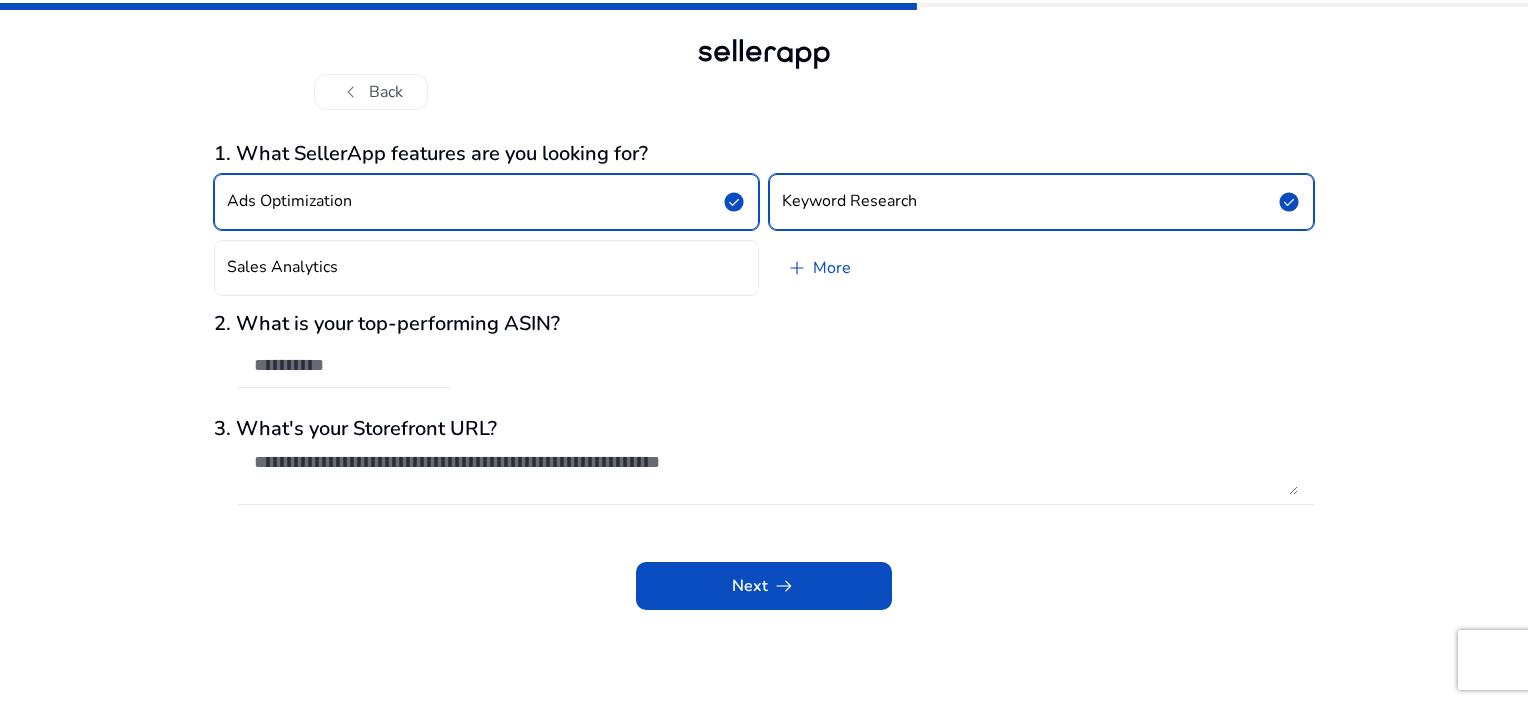 click on "Ads Optimization  check_circle  Keyword Research  check_circle  Sales Analytics  add   More" 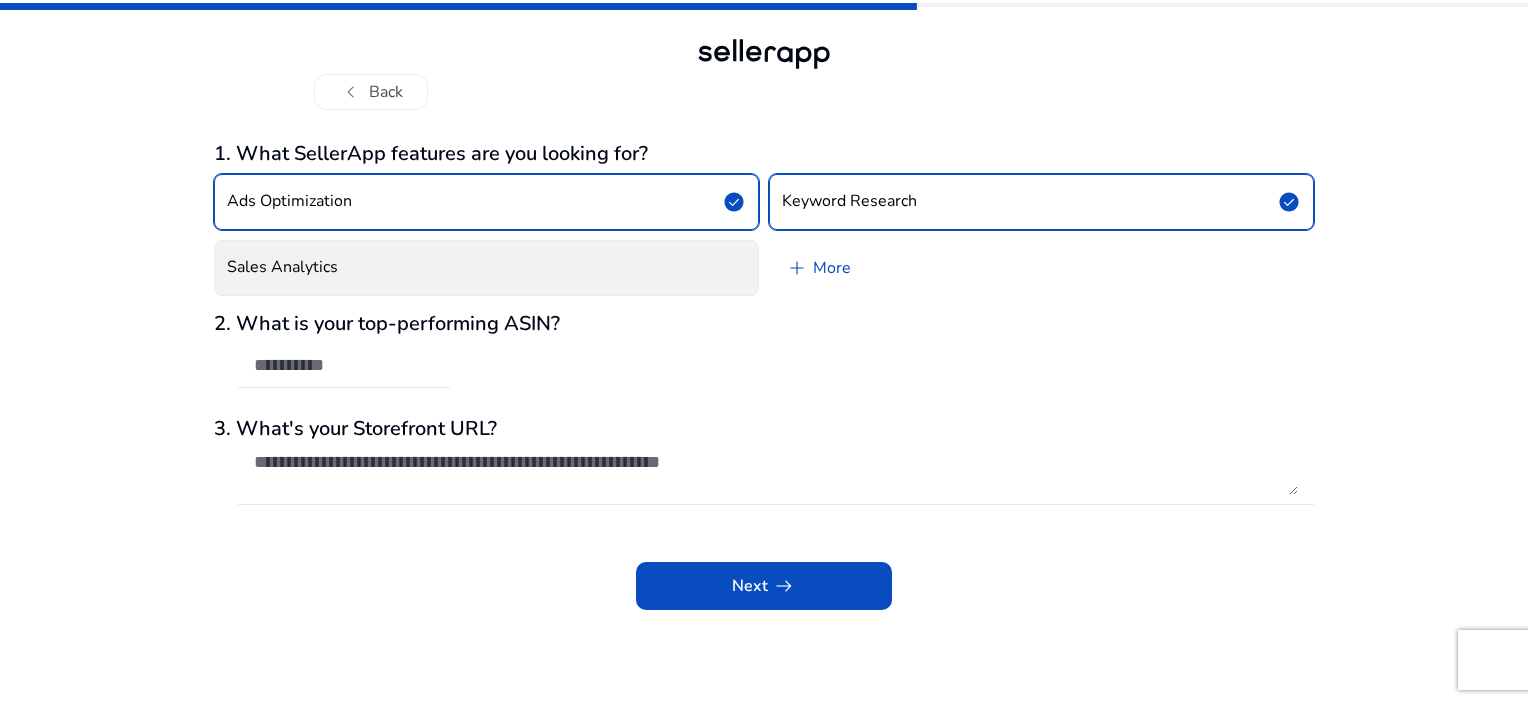 click on "Sales Analytics" 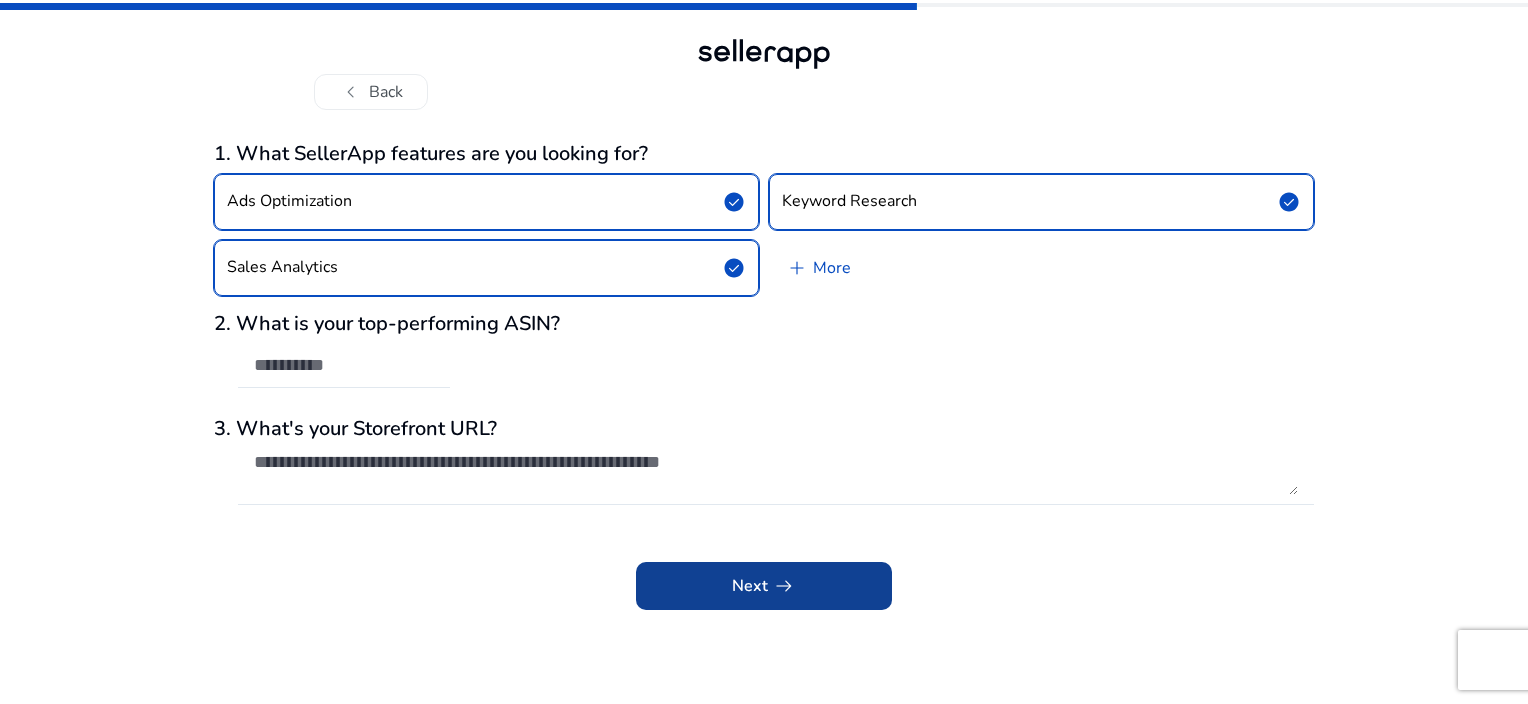 click on "Next   arrow_right_alt" 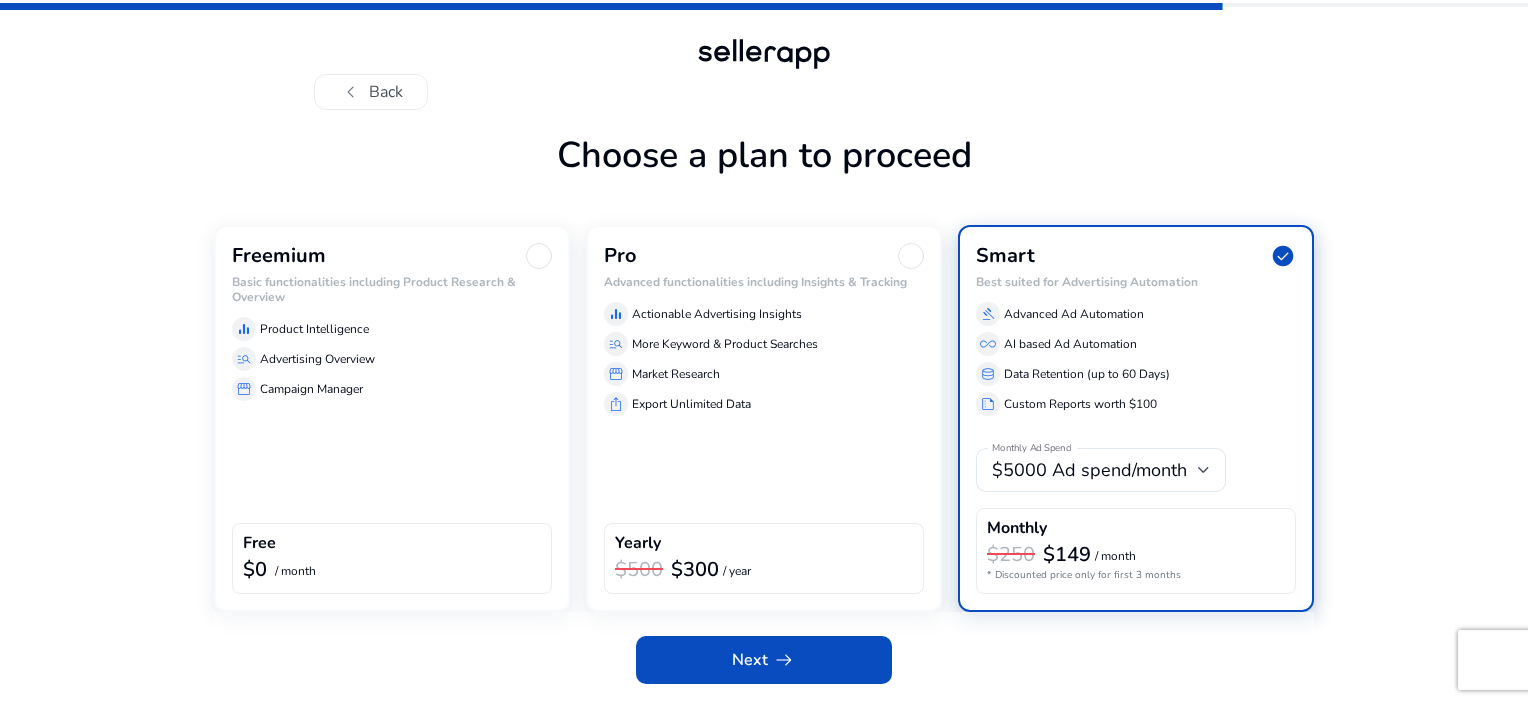click on "storefront  Campaign Manager" 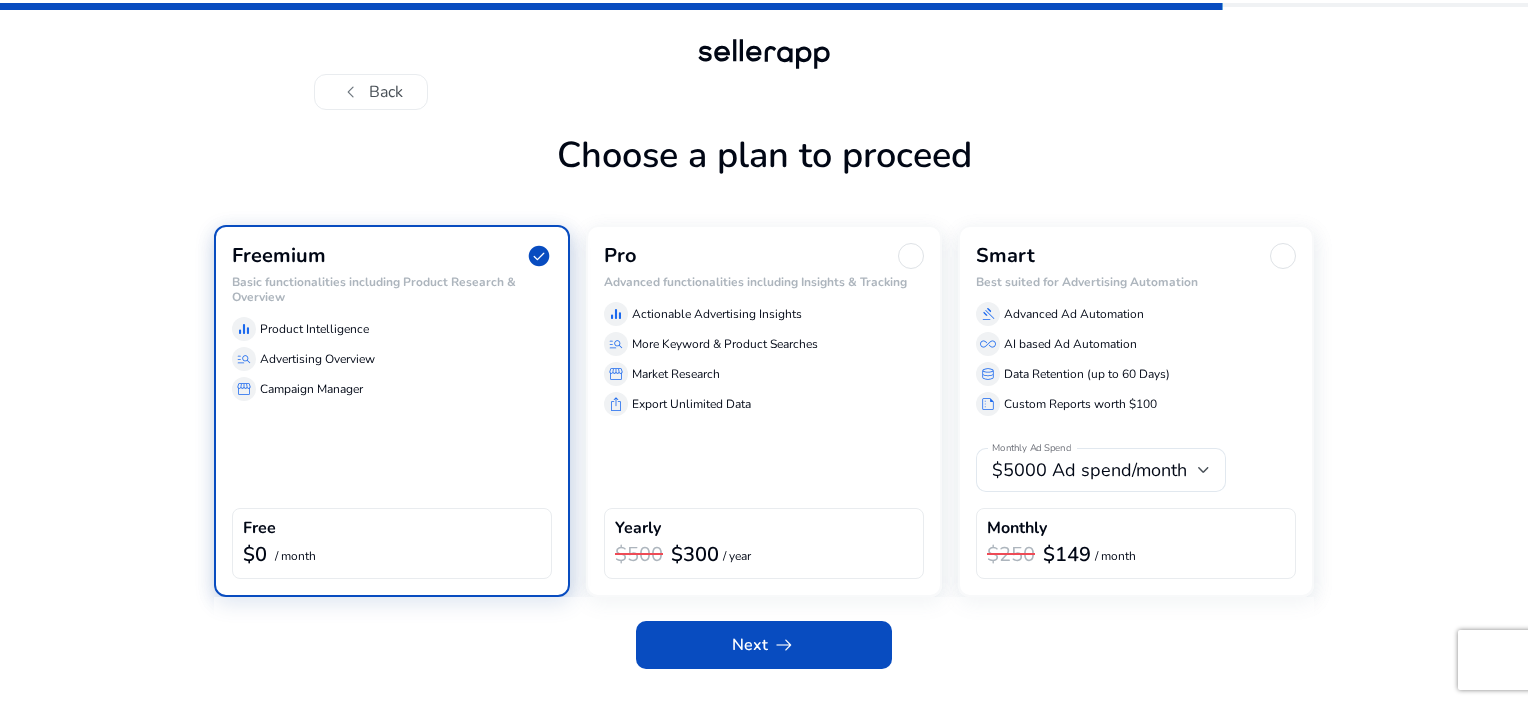 click on "Next   arrow_right_alt" 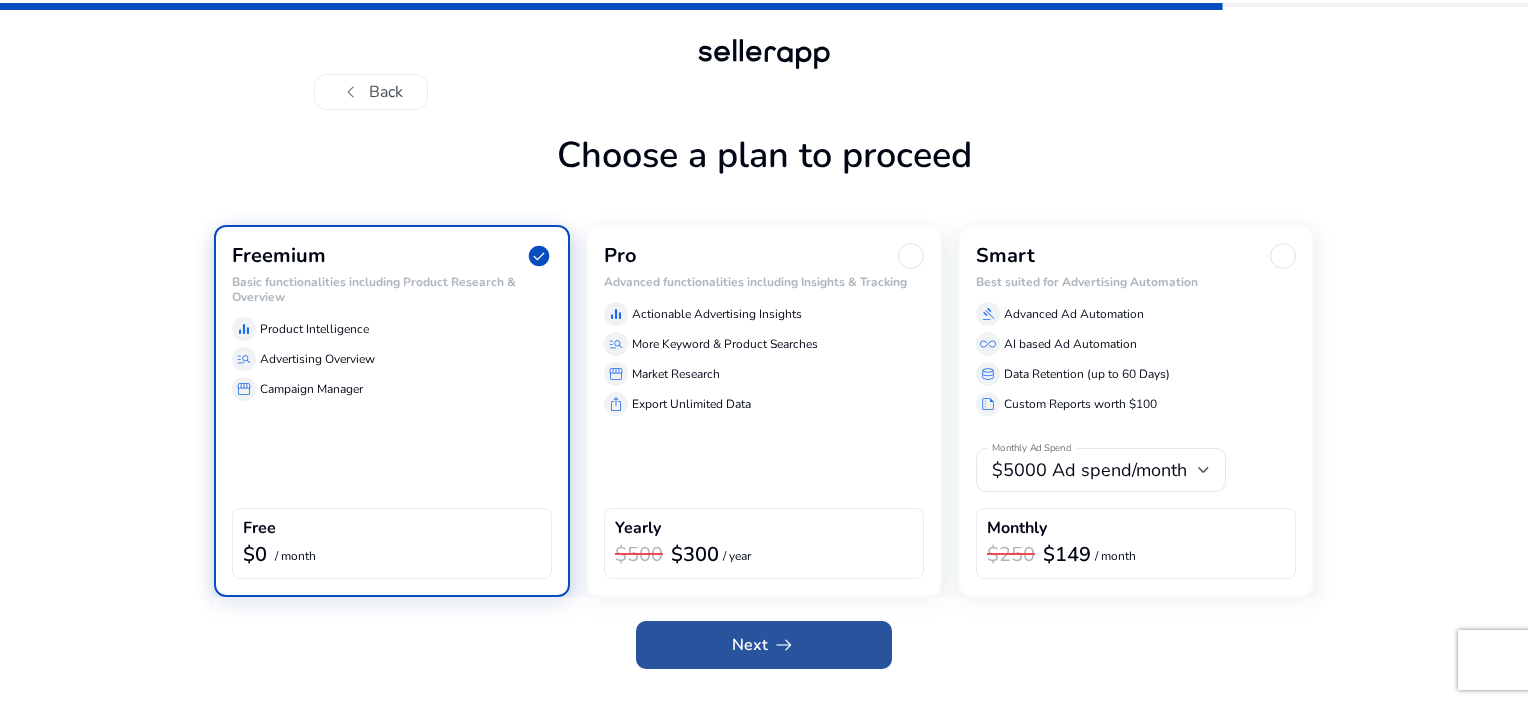 click 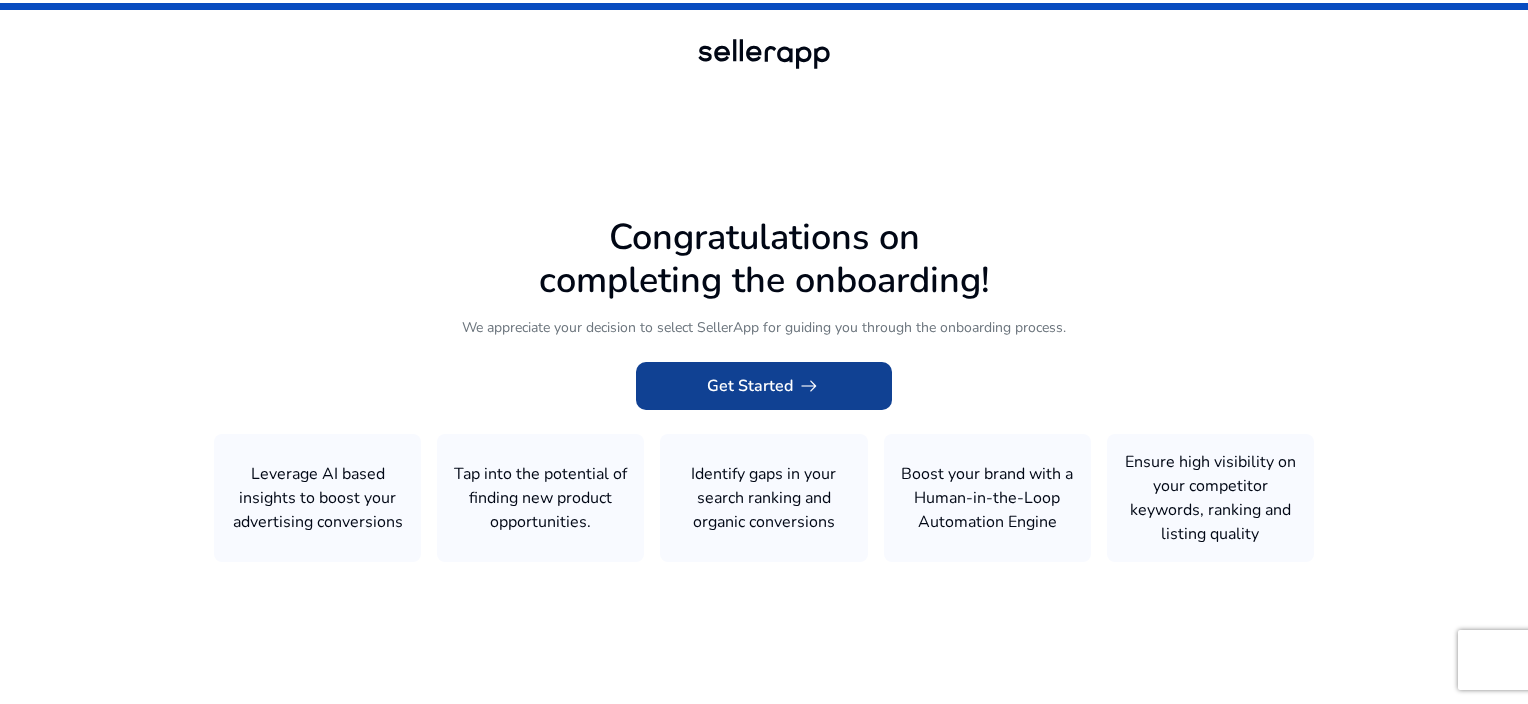 click on "Get Started   arrow_right_alt" 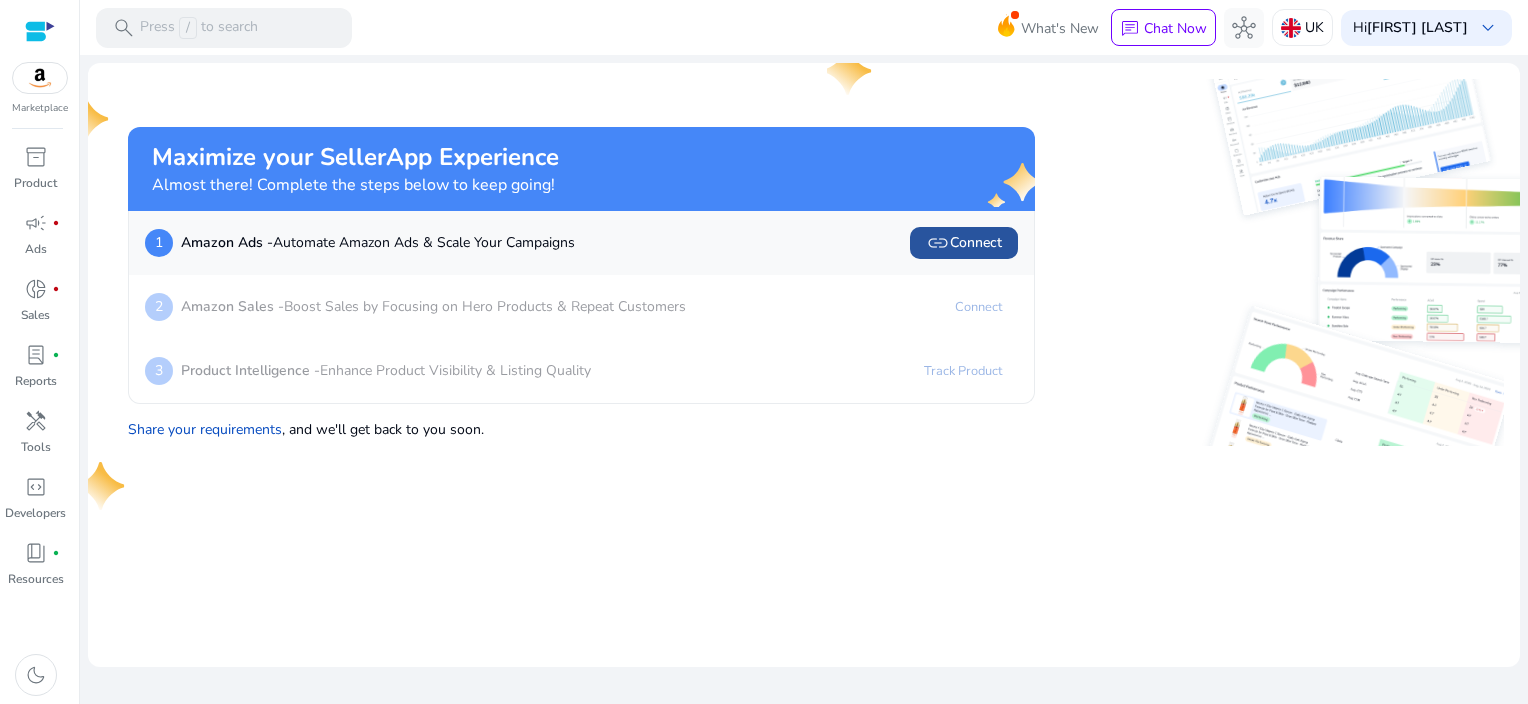 click on "link   Connect" 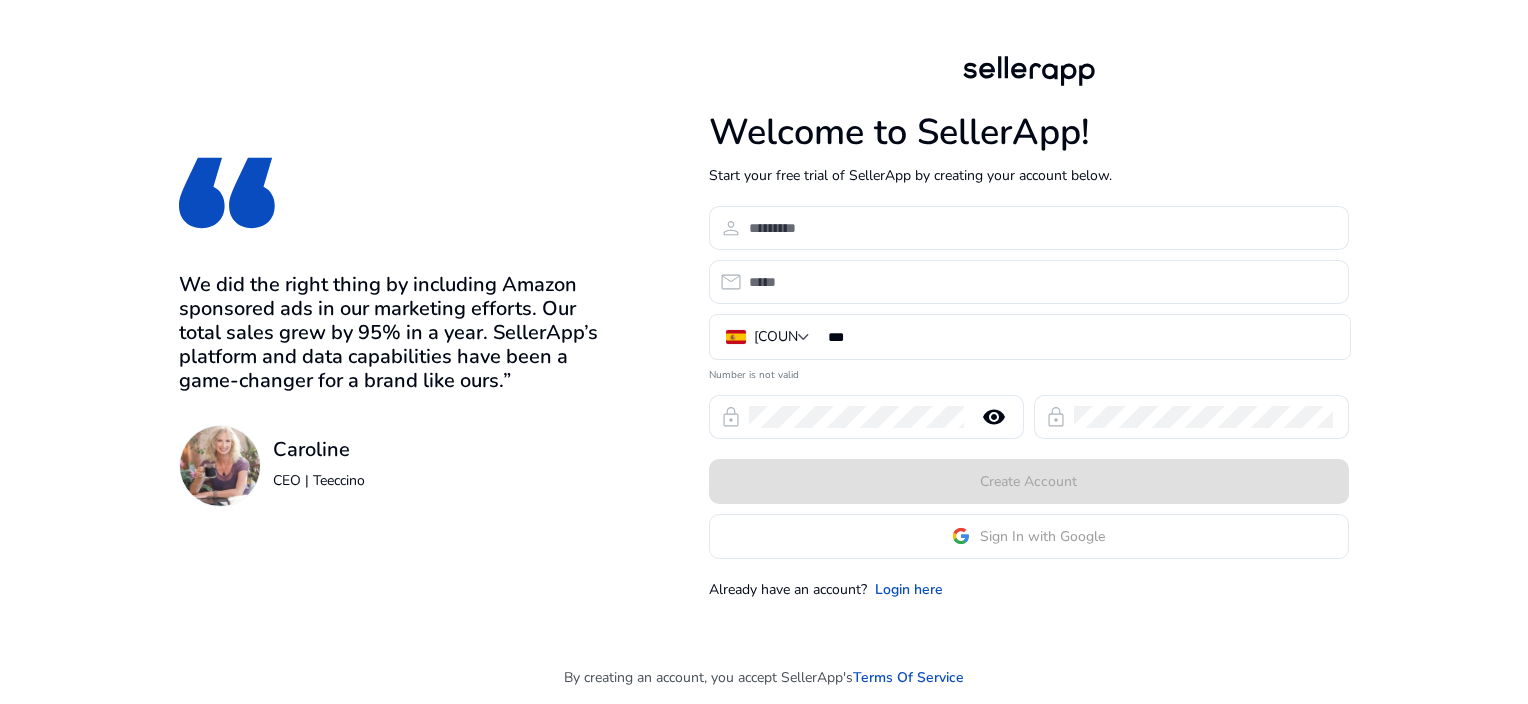 scroll, scrollTop: 0, scrollLeft: 0, axis: both 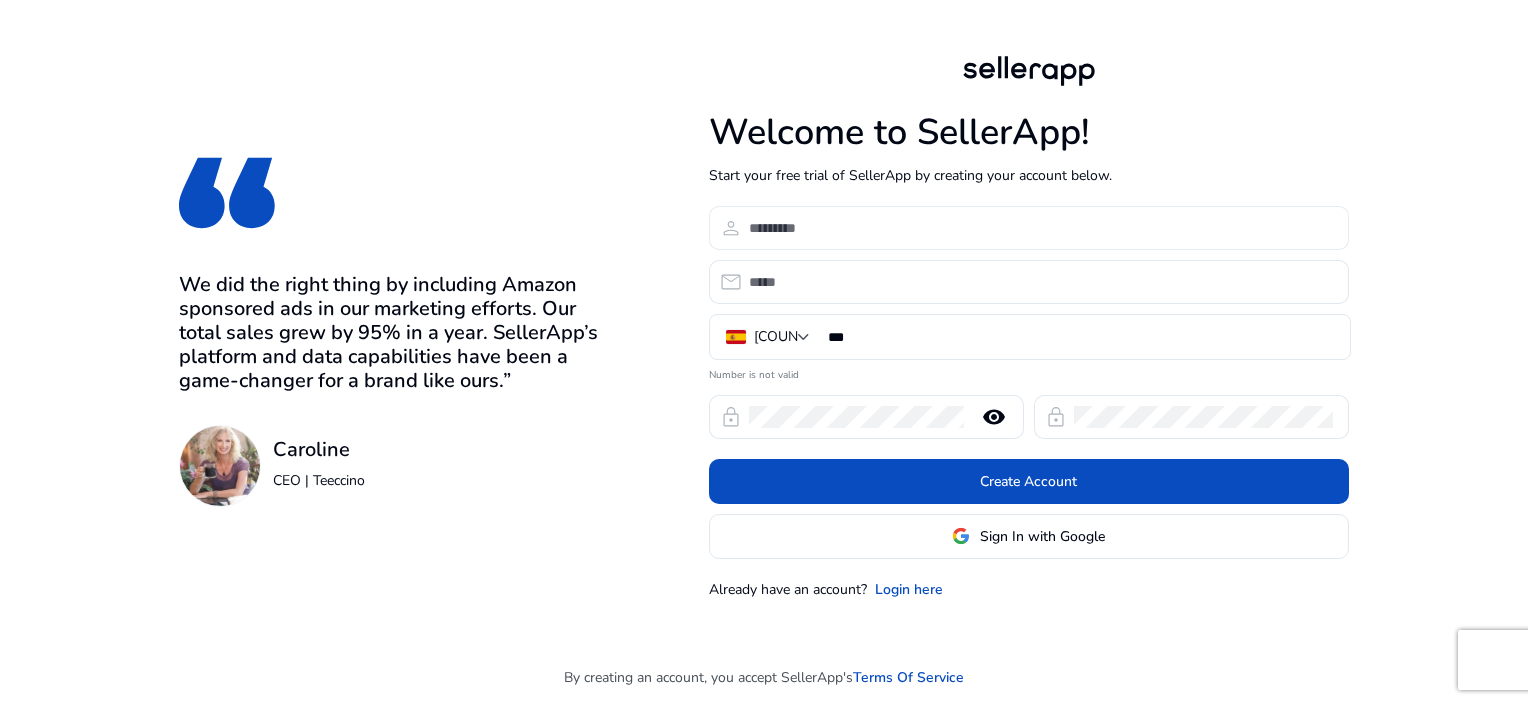 click at bounding box center (1041, 228) 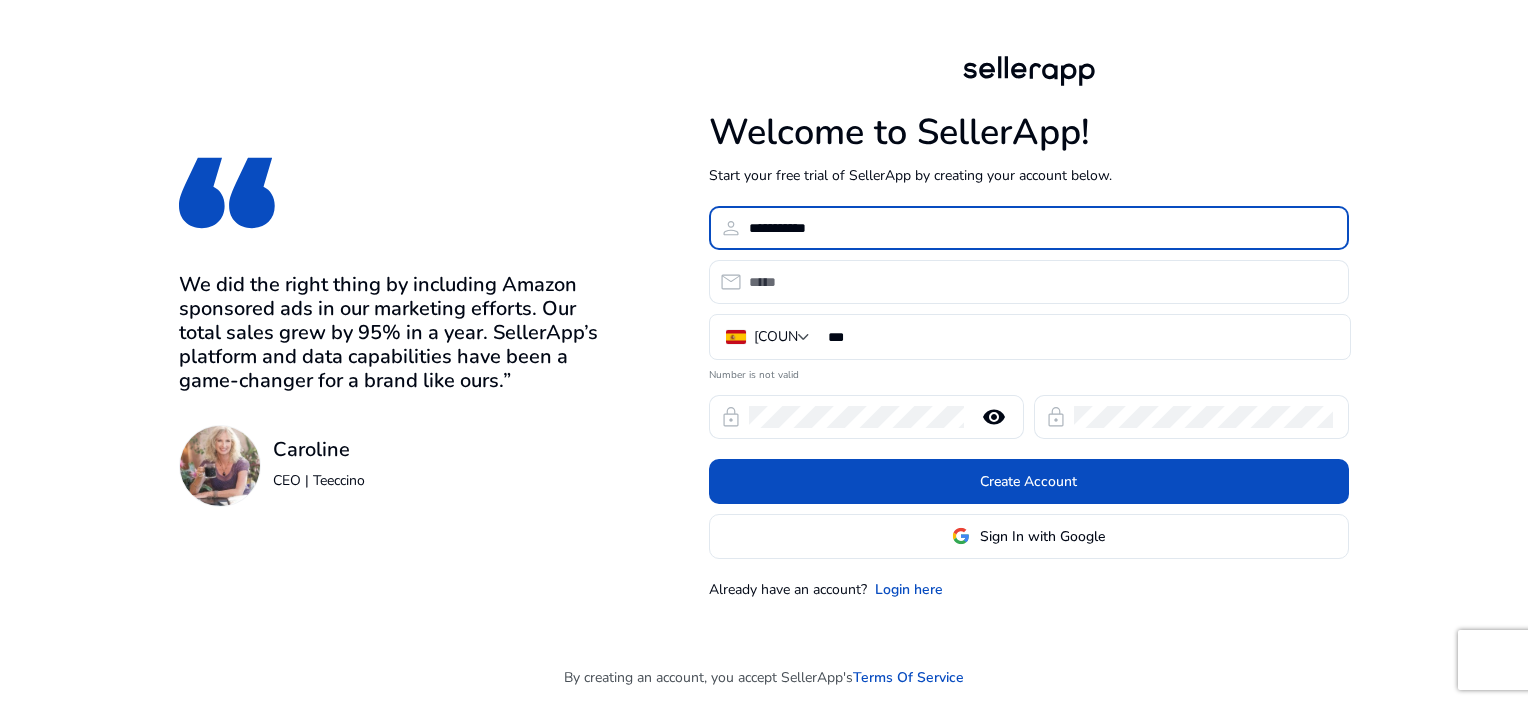 type on "**********" 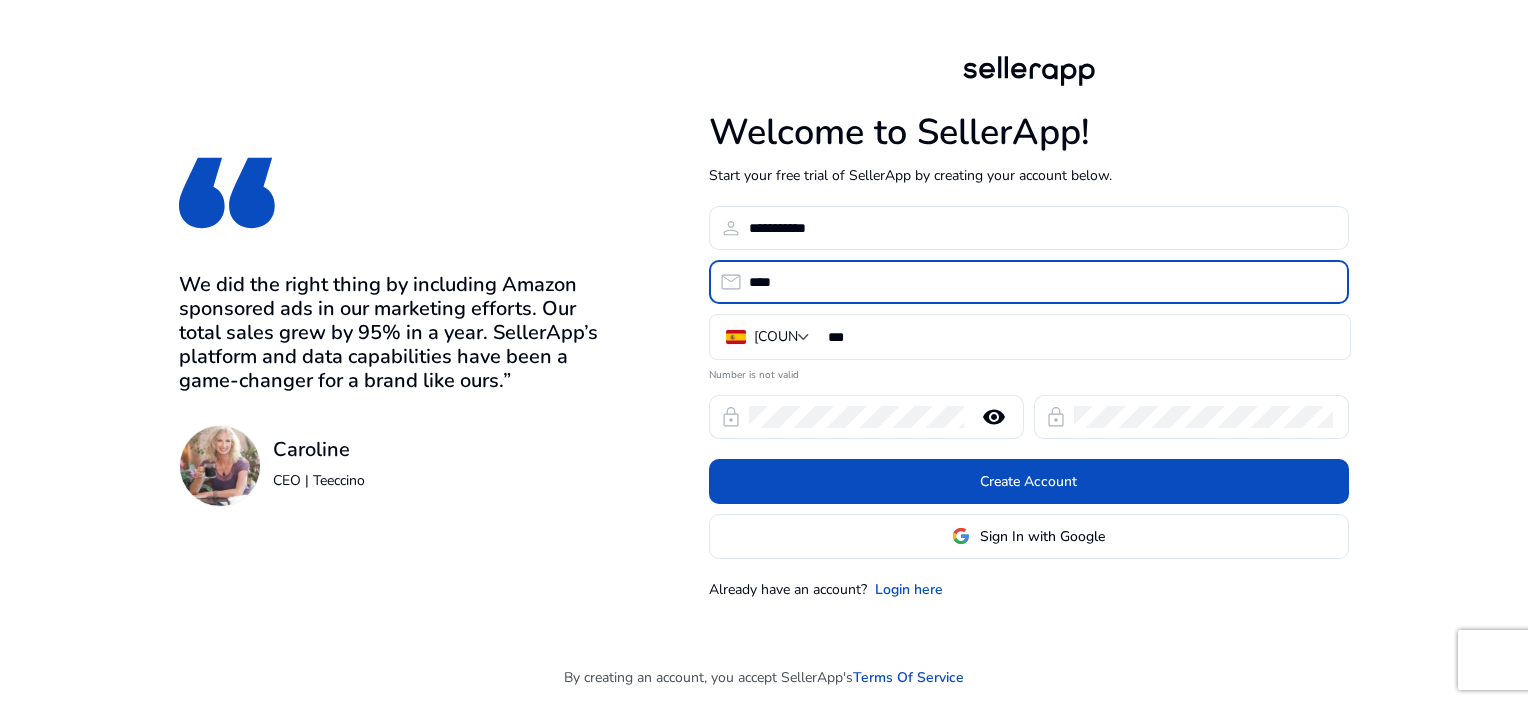 type on "**********" 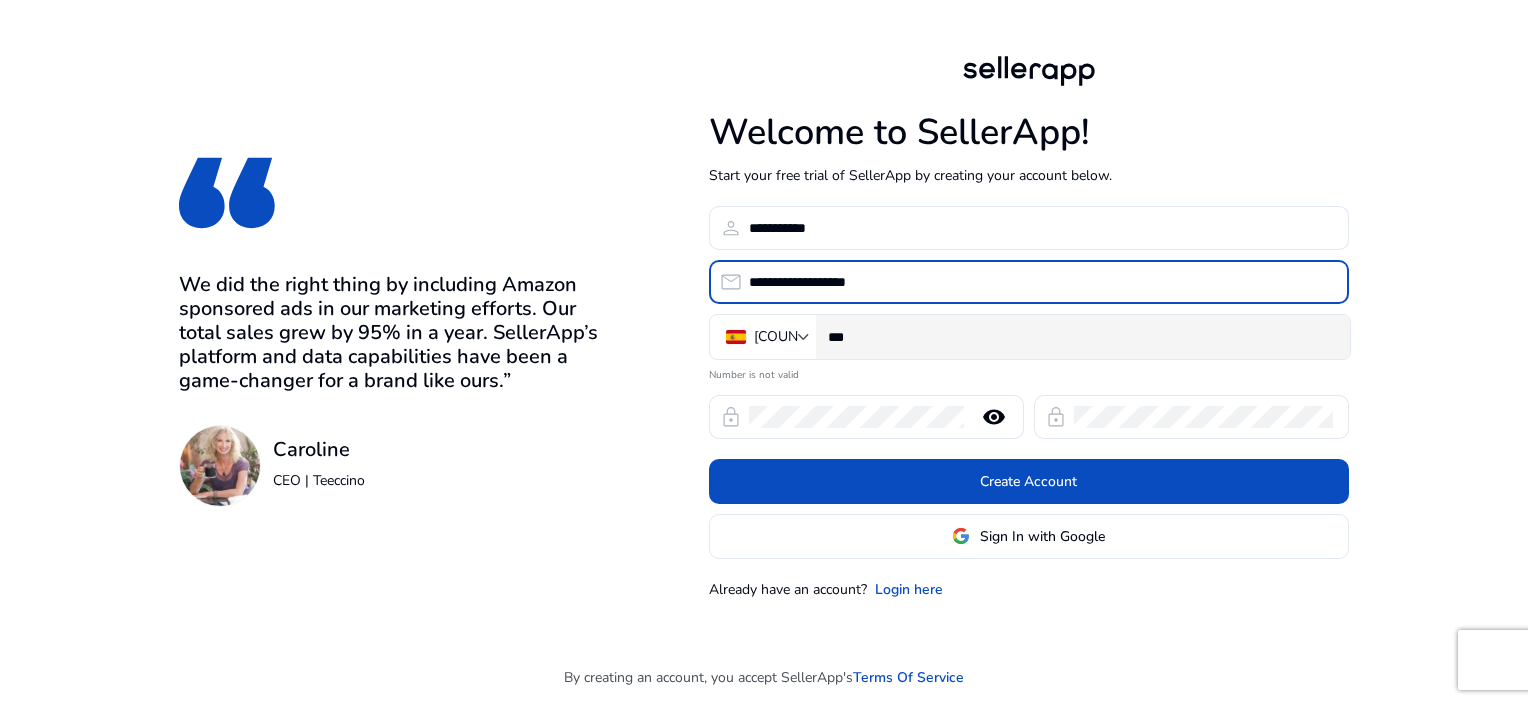 click on "***" at bounding box center (1081, 337) 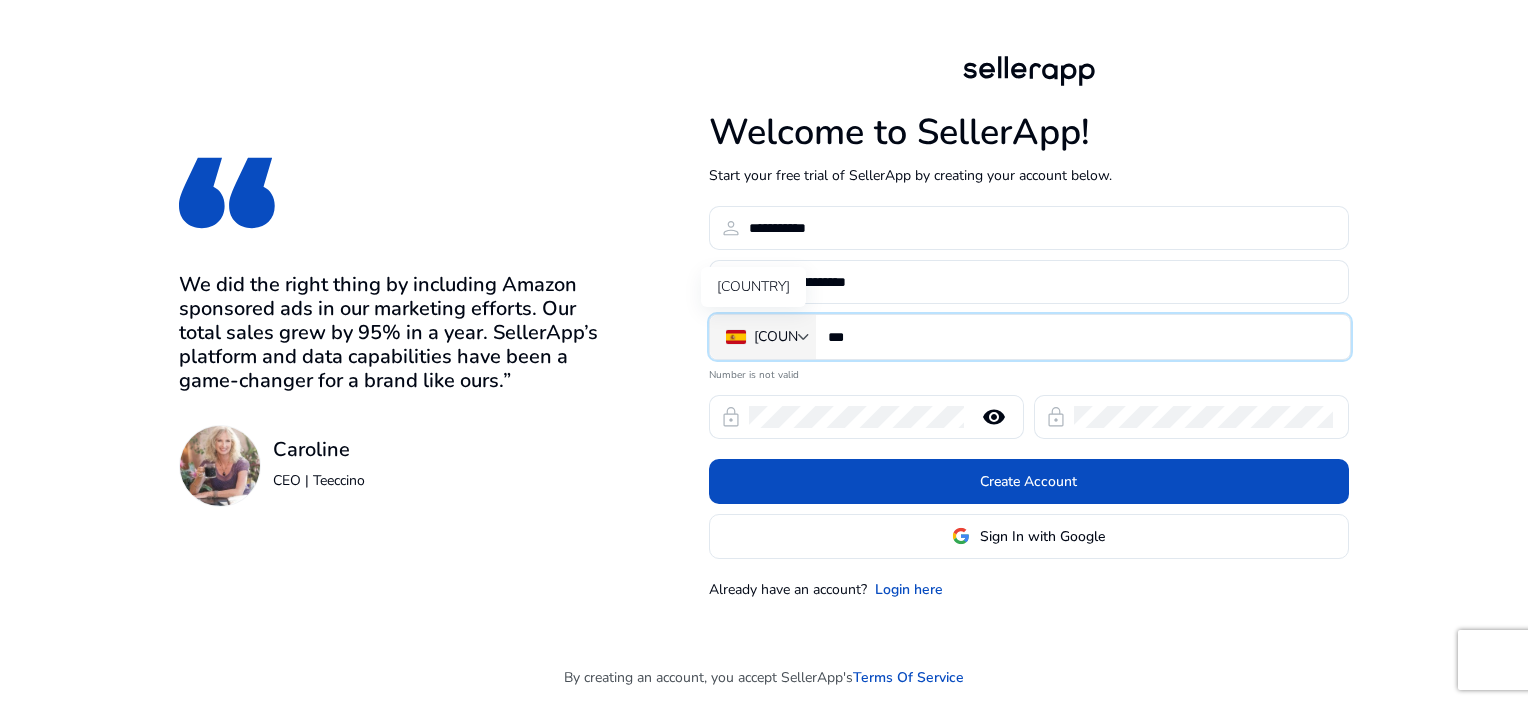click on "[COUNTRY]" at bounding box center (762, 337) 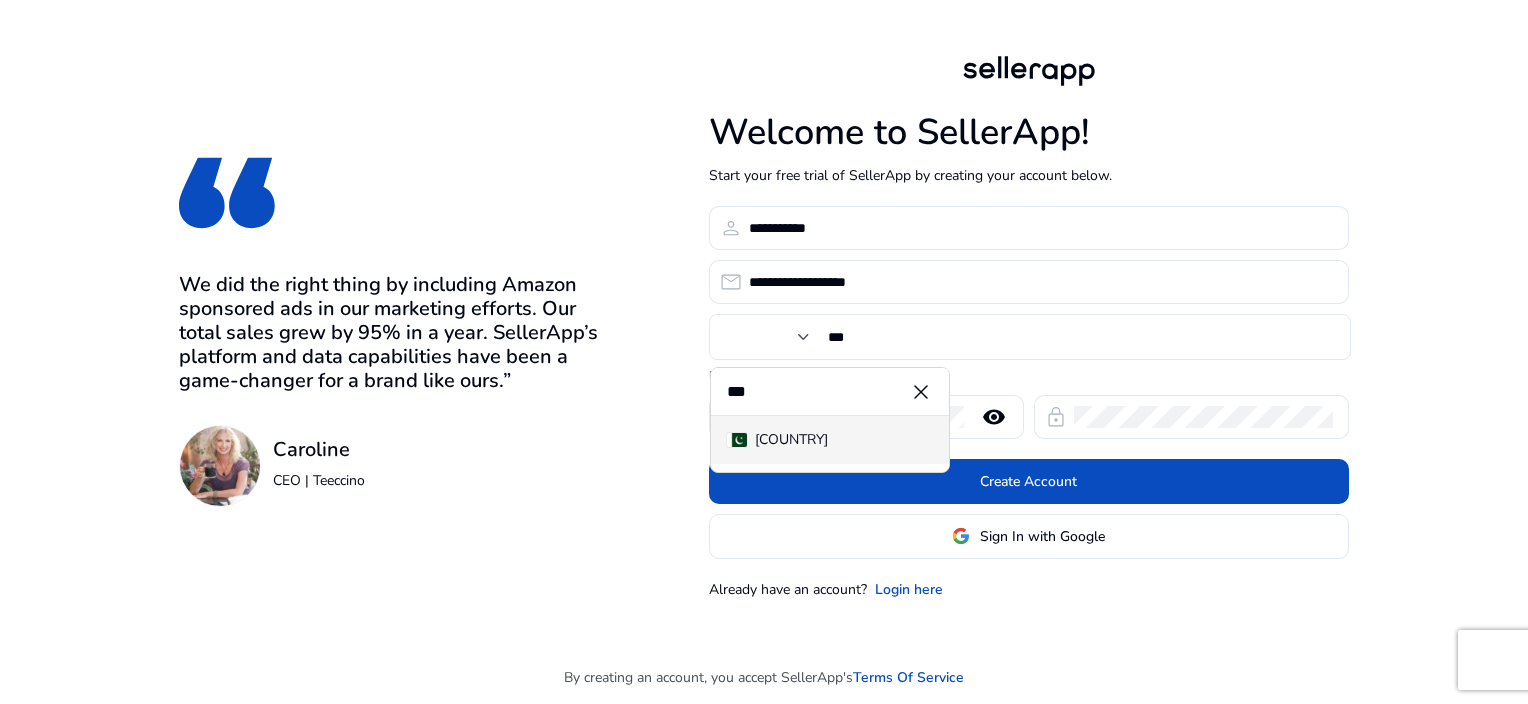 scroll, scrollTop: 0, scrollLeft: 0, axis: both 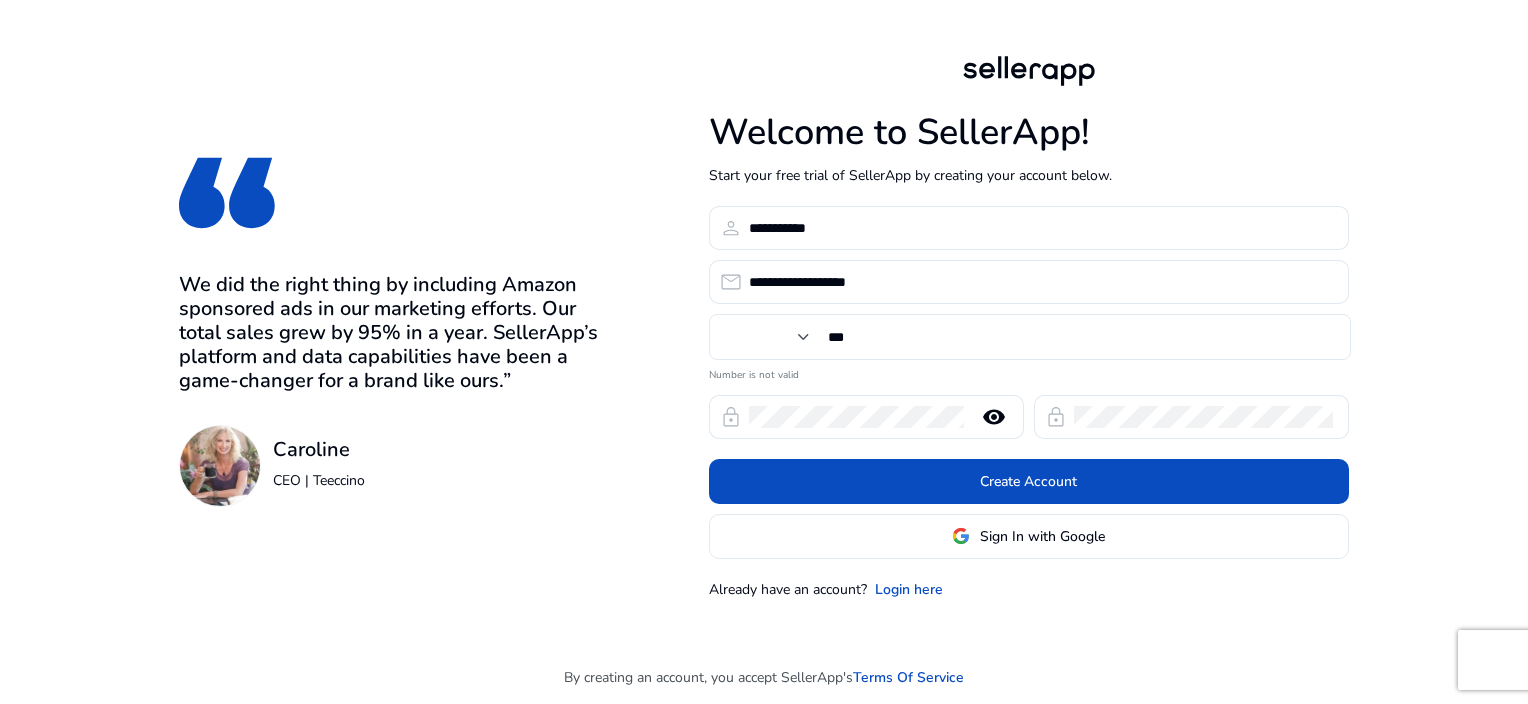 type on "***" 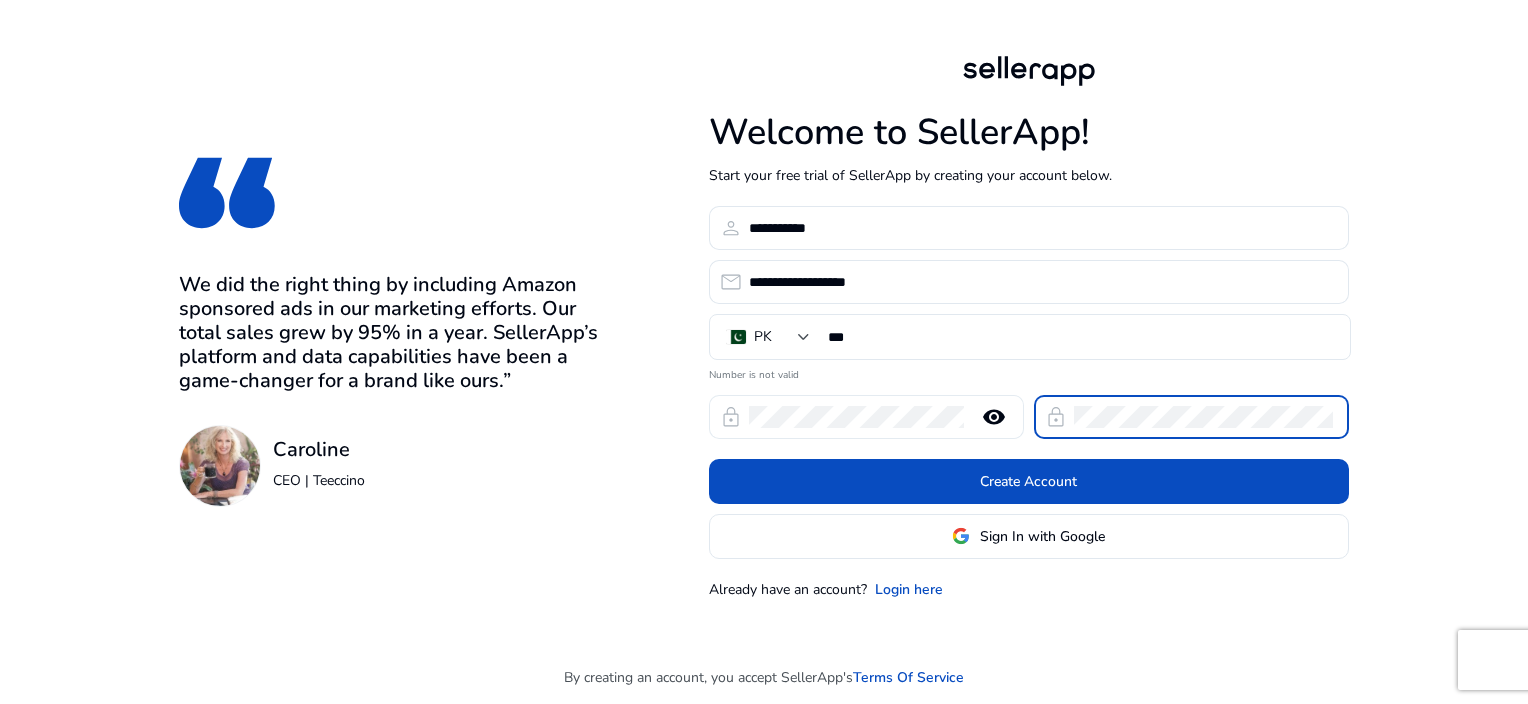 click on "remove_red_eye" 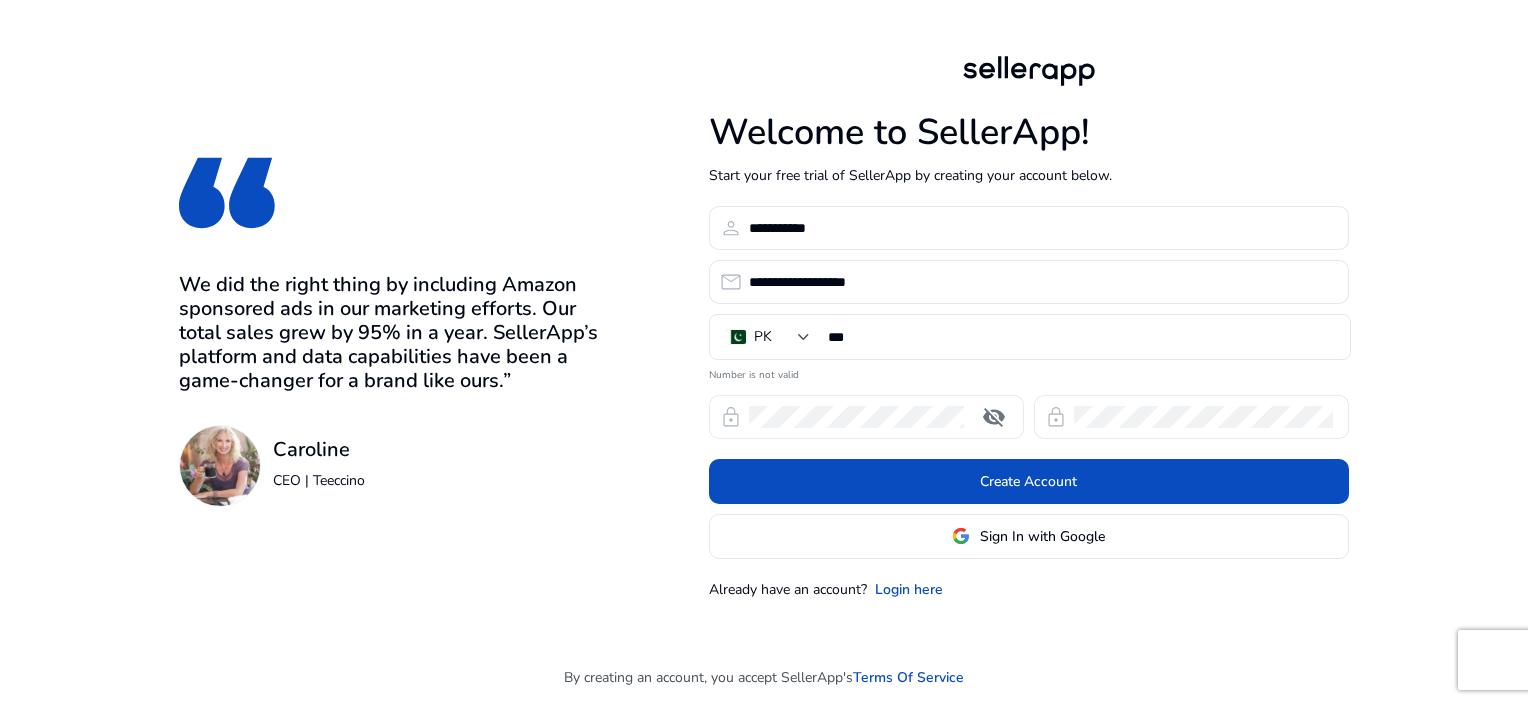 drag, startPoint x: 1335, startPoint y: 428, endPoint x: 1292, endPoint y: 440, distance: 44.64303 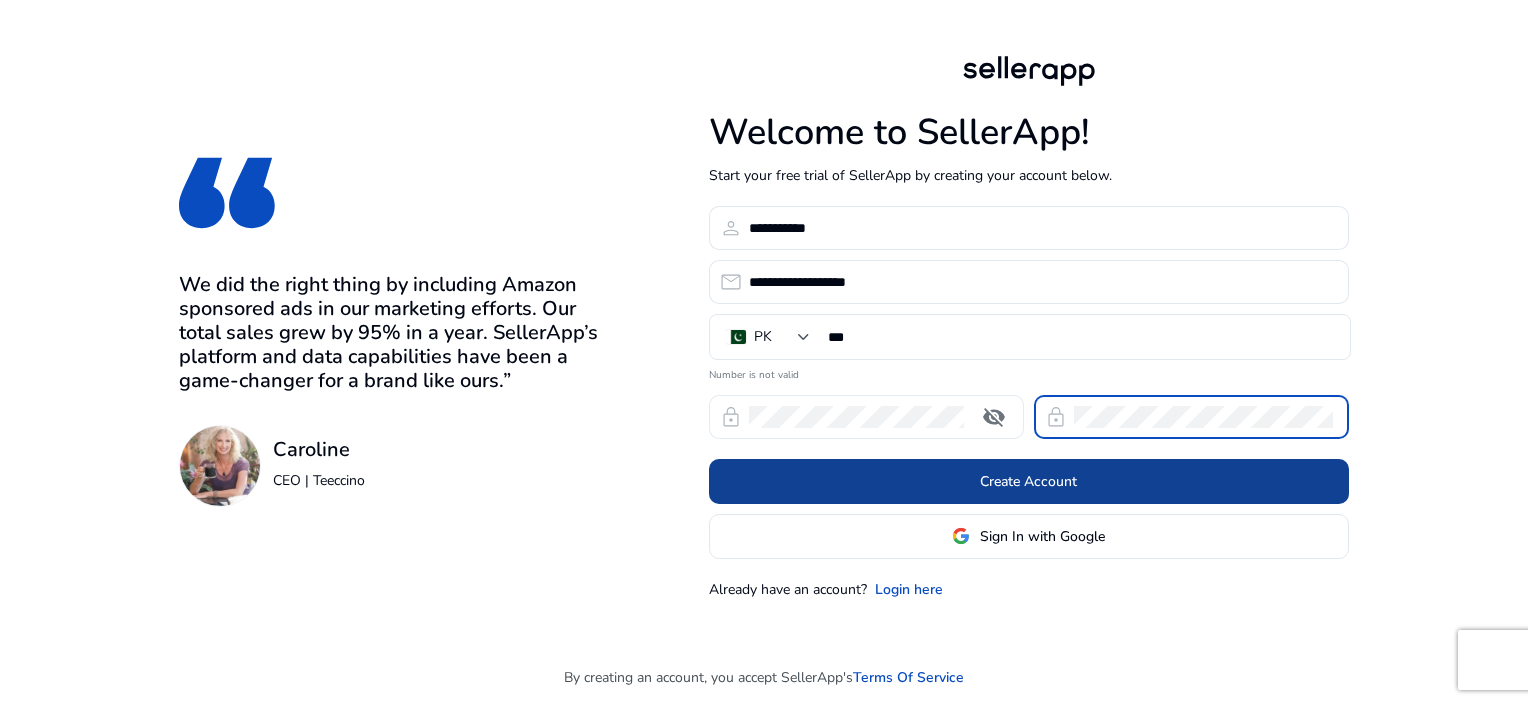 click at bounding box center [1029, 481] 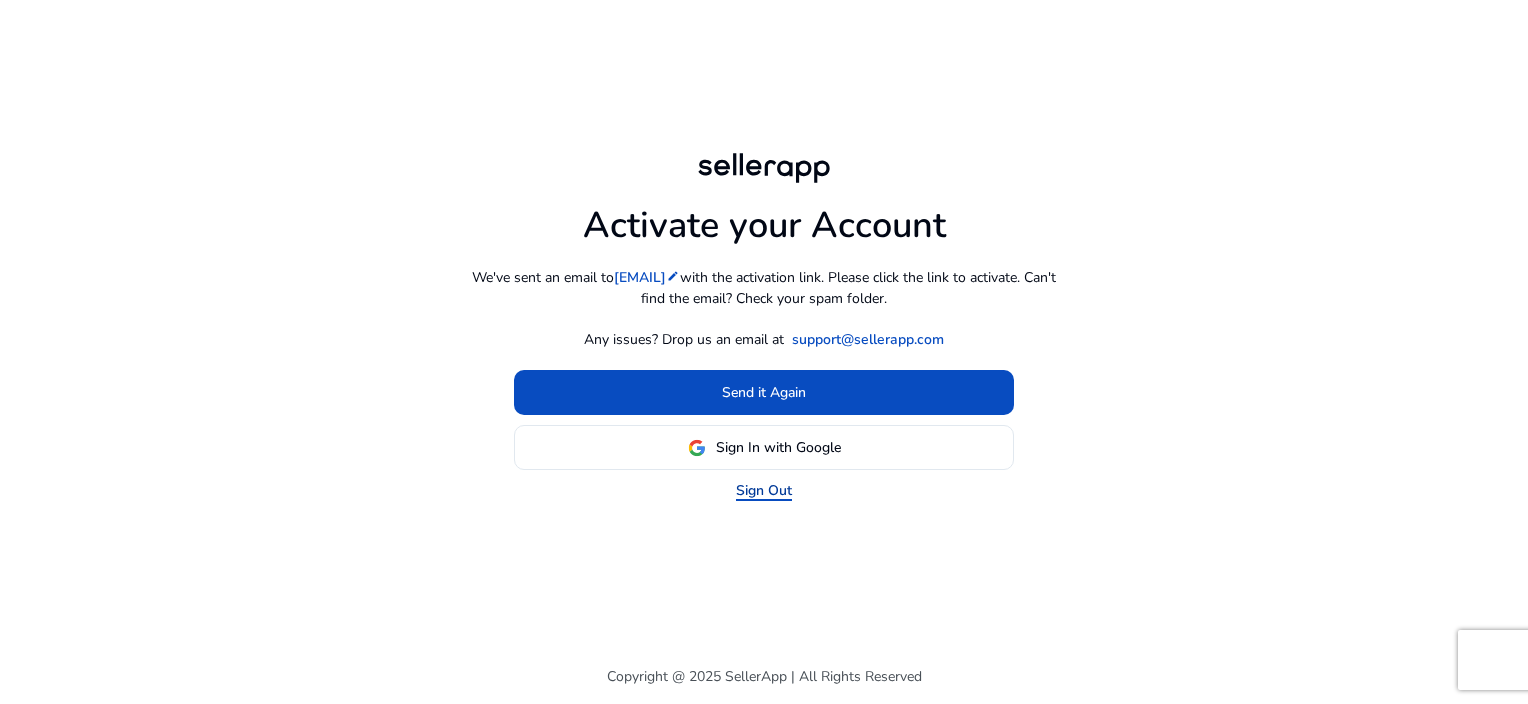 click on "Sign Out" 